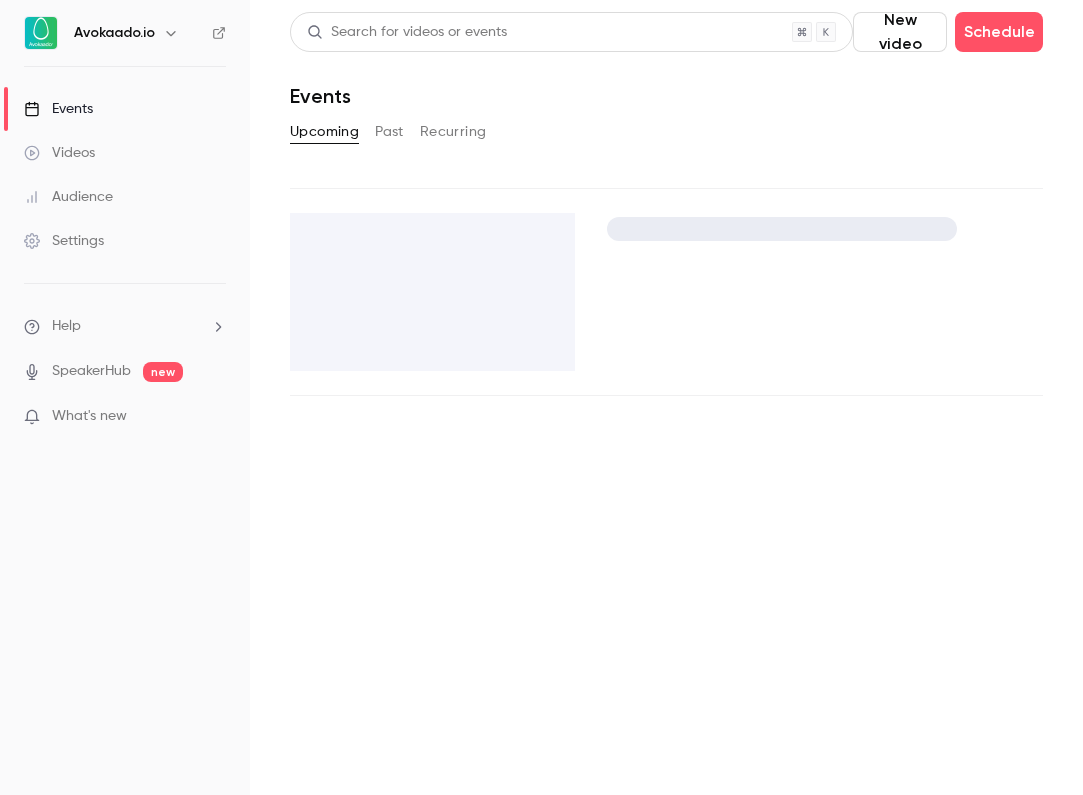 scroll, scrollTop: 0, scrollLeft: 0, axis: both 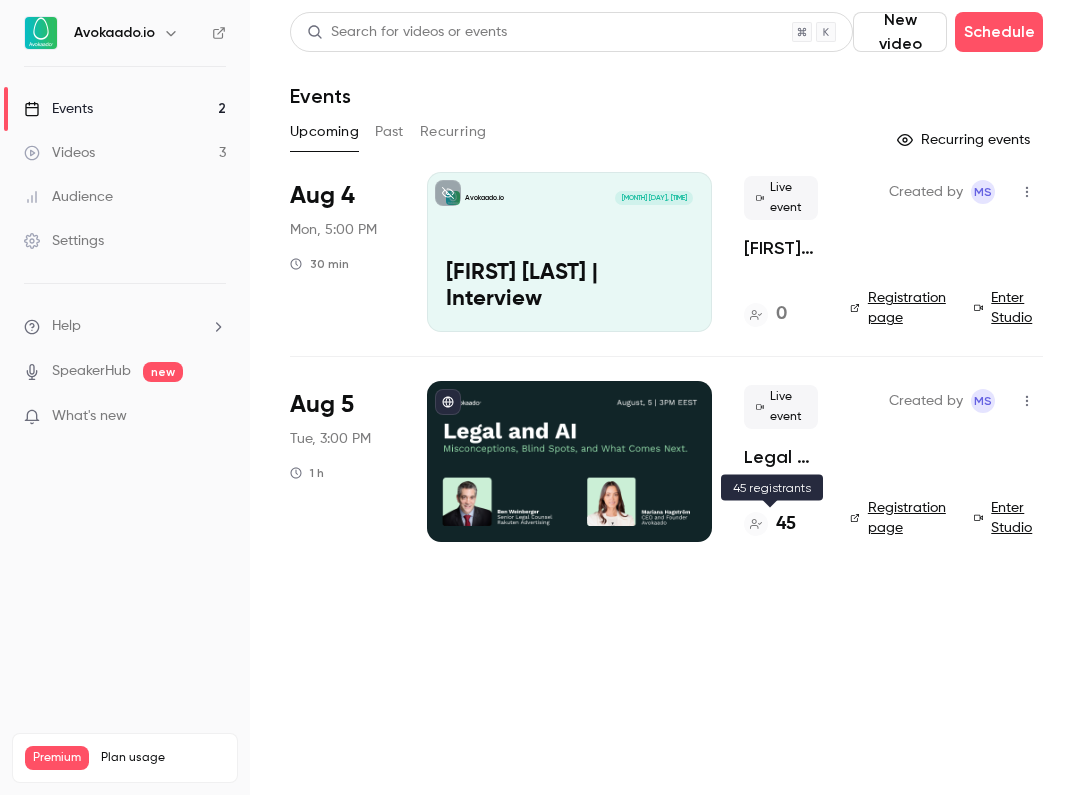 click on "45" at bounding box center (786, 524) 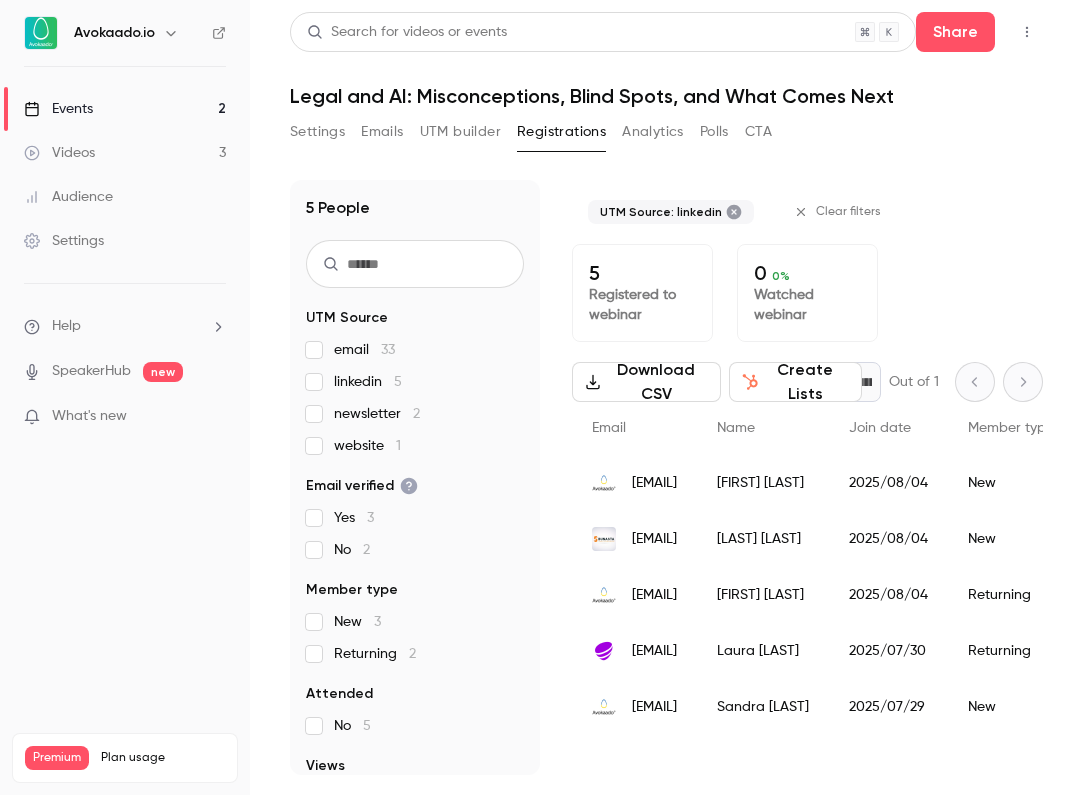 scroll, scrollTop: 0, scrollLeft: 0, axis: both 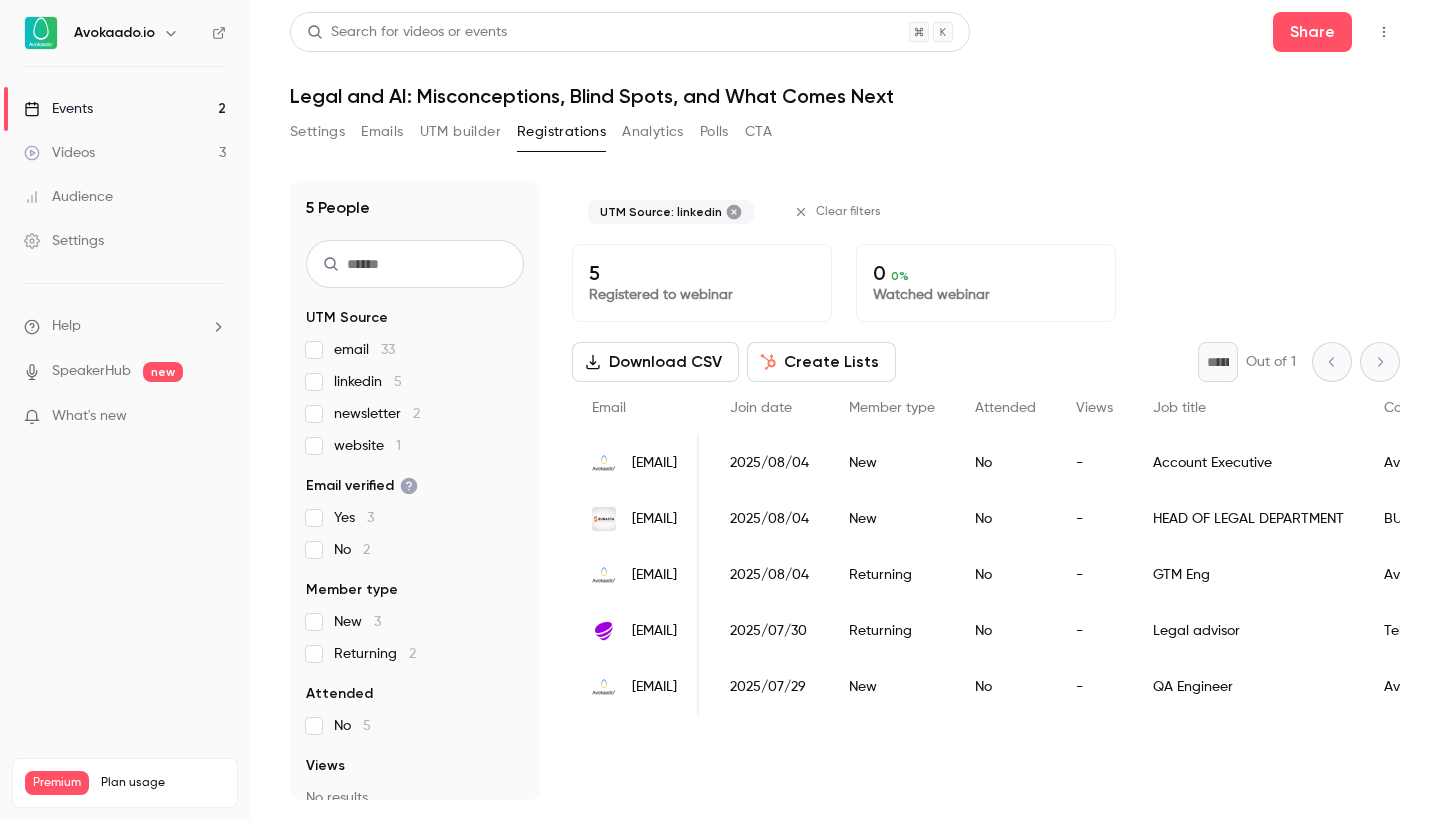 click on "Events 2" at bounding box center (125, 109) 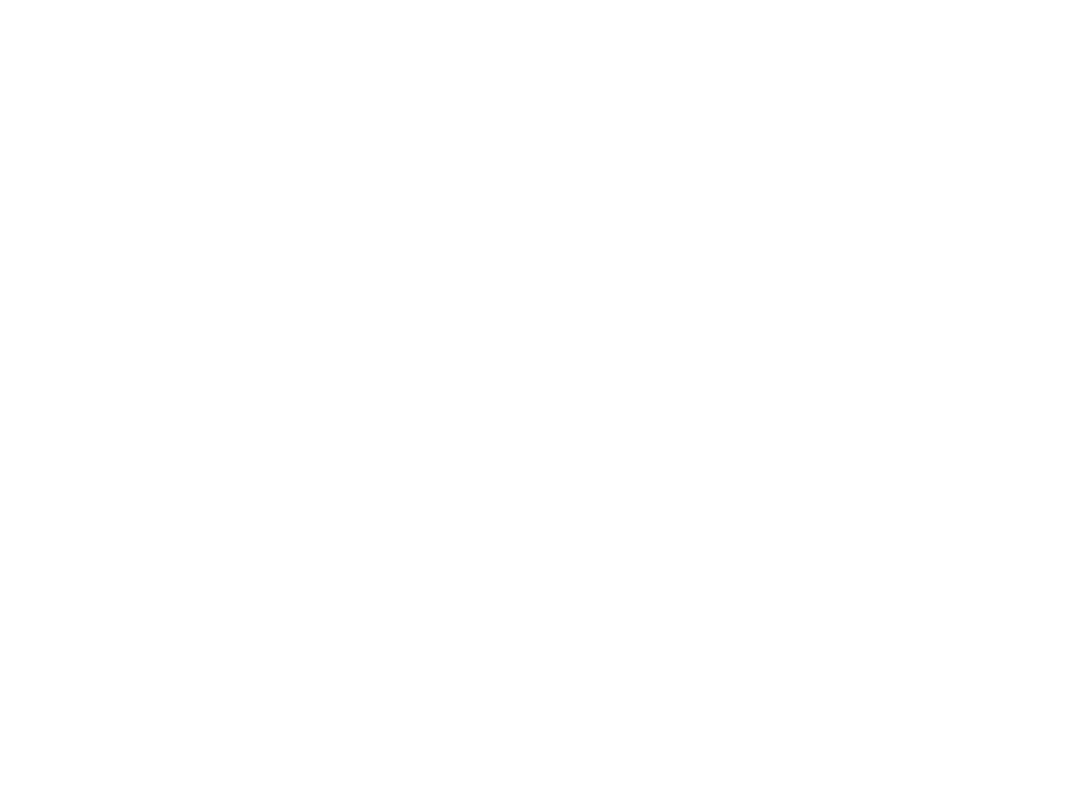 scroll, scrollTop: 0, scrollLeft: 0, axis: both 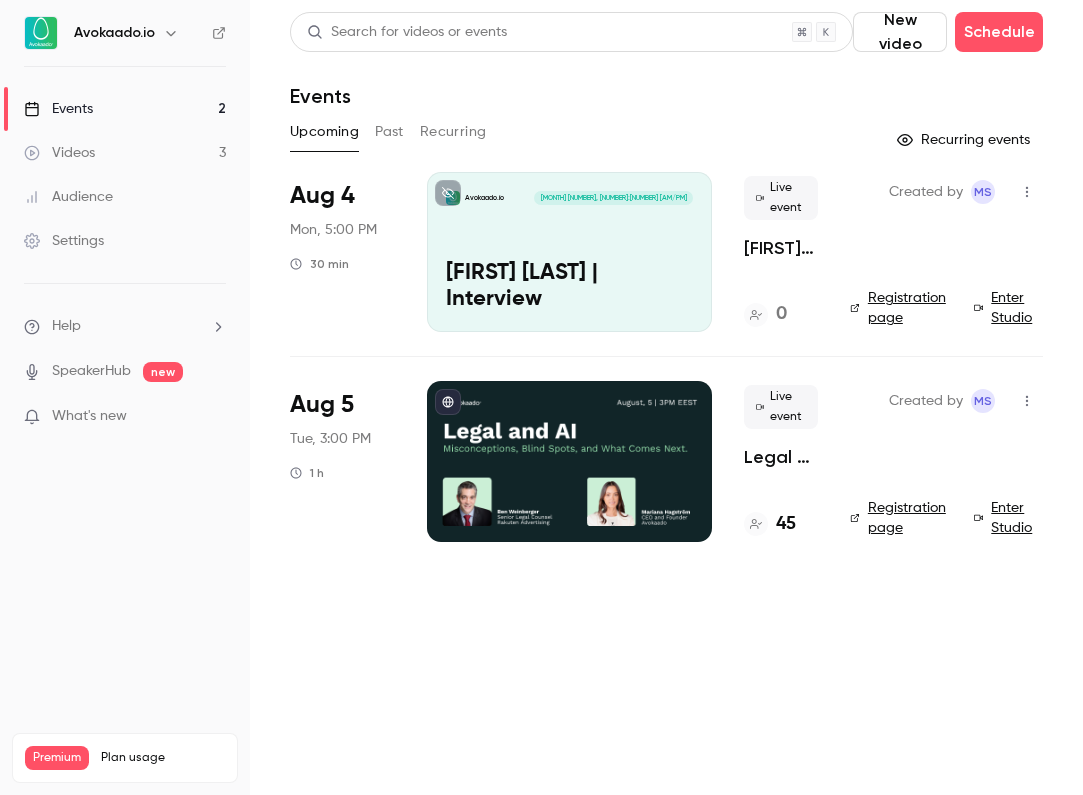 click on "45" at bounding box center (786, 524) 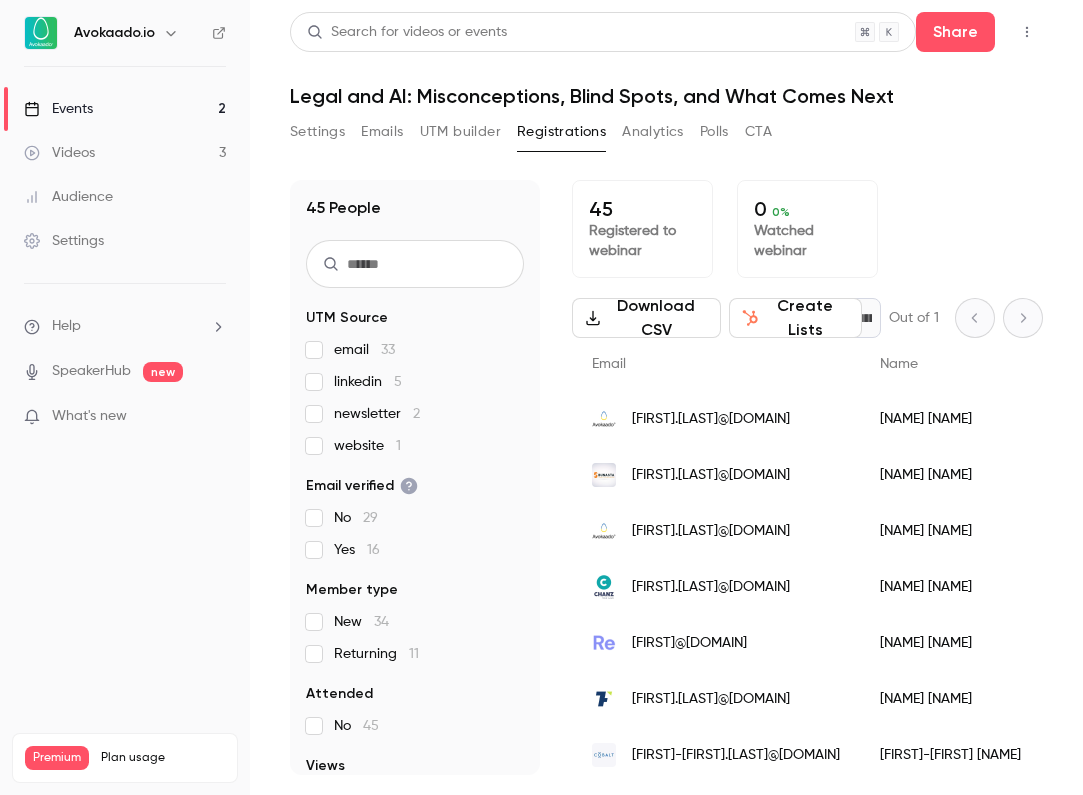 click on "linkedin 5" at bounding box center [368, 382] 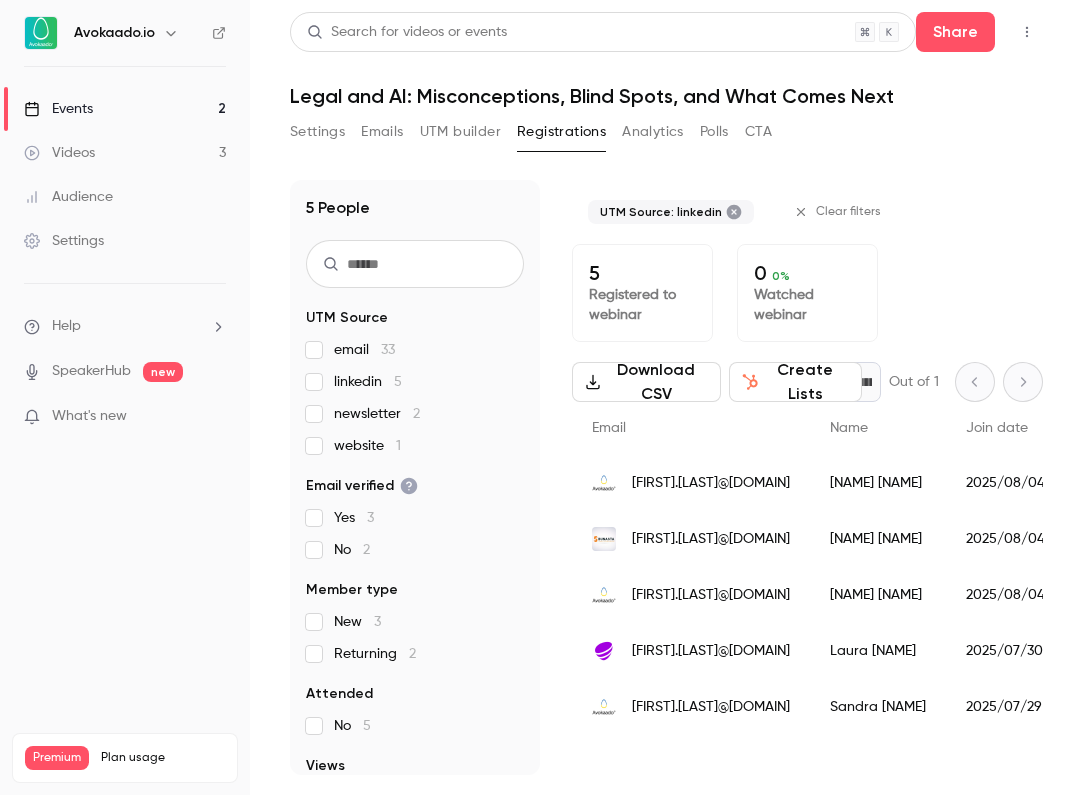 scroll, scrollTop: 0, scrollLeft: 0, axis: both 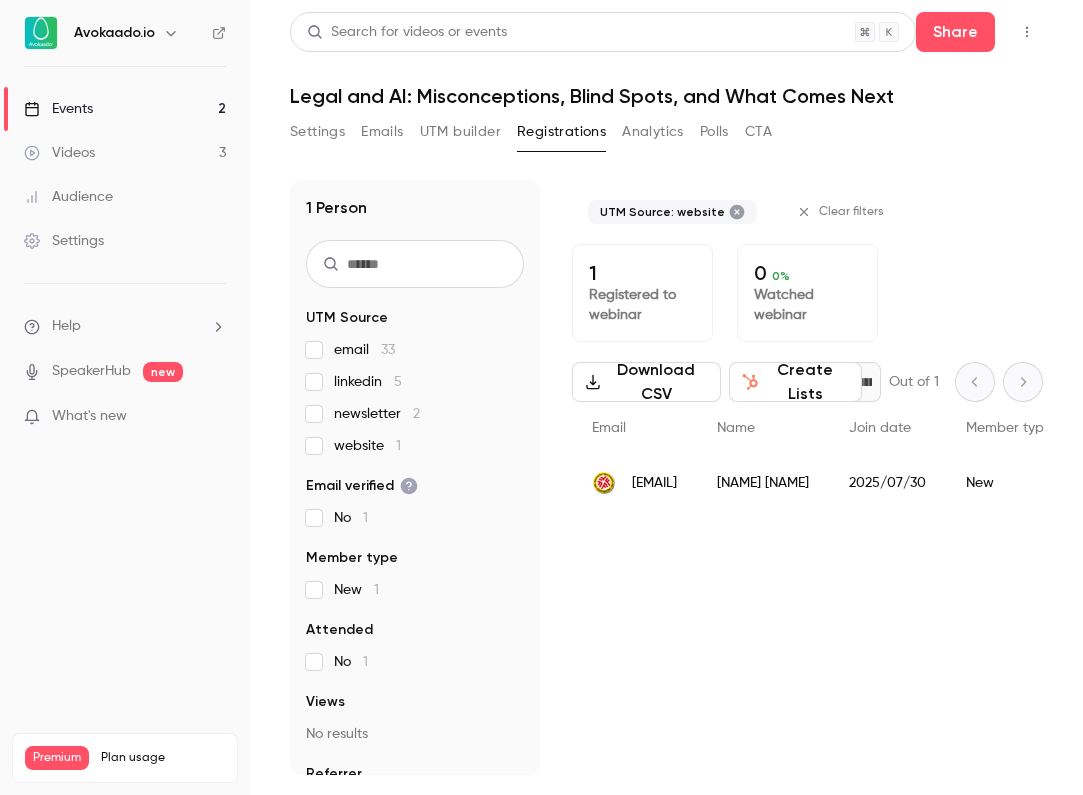 click on "UTM Source email 33 linkedin 5 newsletter 2 website 1 Email verified No 1 Member type New 1 Attended No 1 Views No results Referrer Other 1" at bounding box center [415, 562] 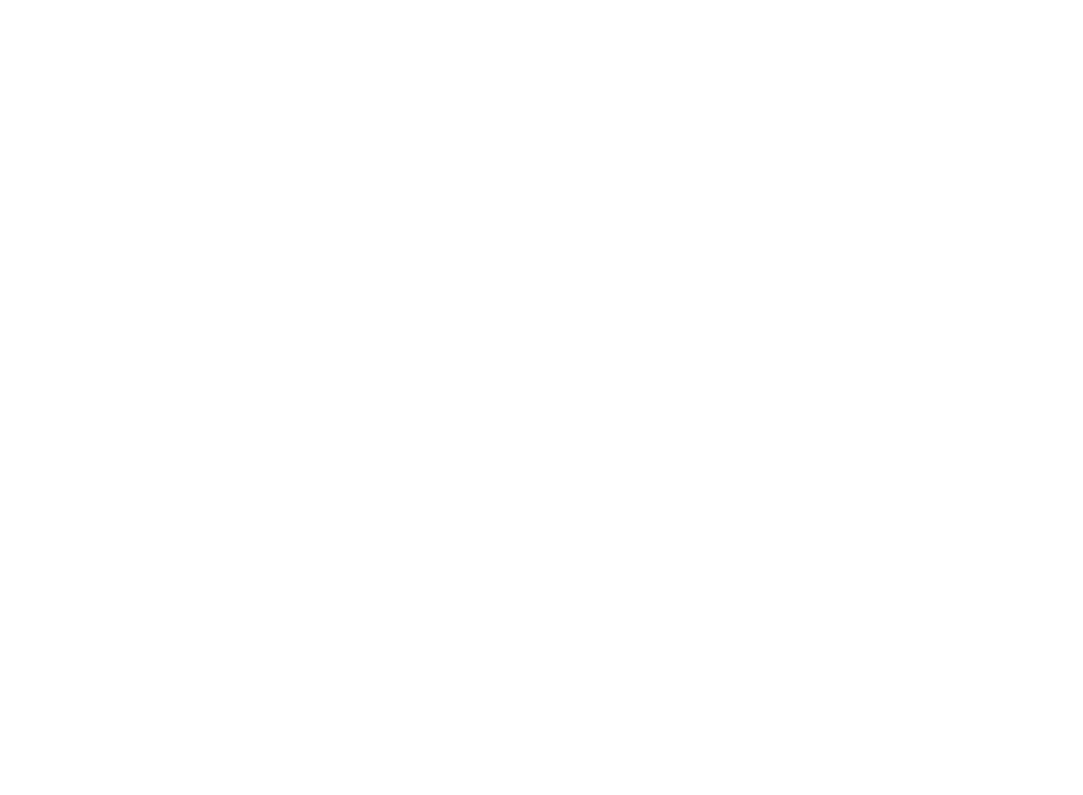 scroll, scrollTop: 0, scrollLeft: 0, axis: both 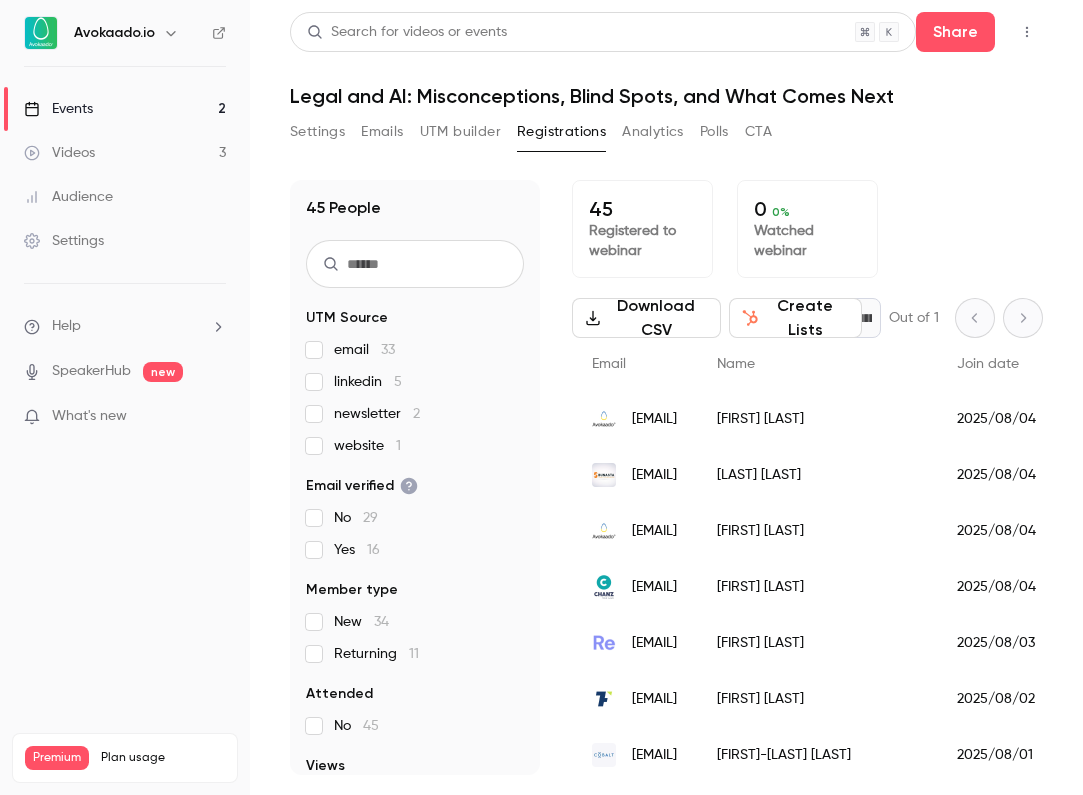 click on "website 1" at bounding box center (415, 446) 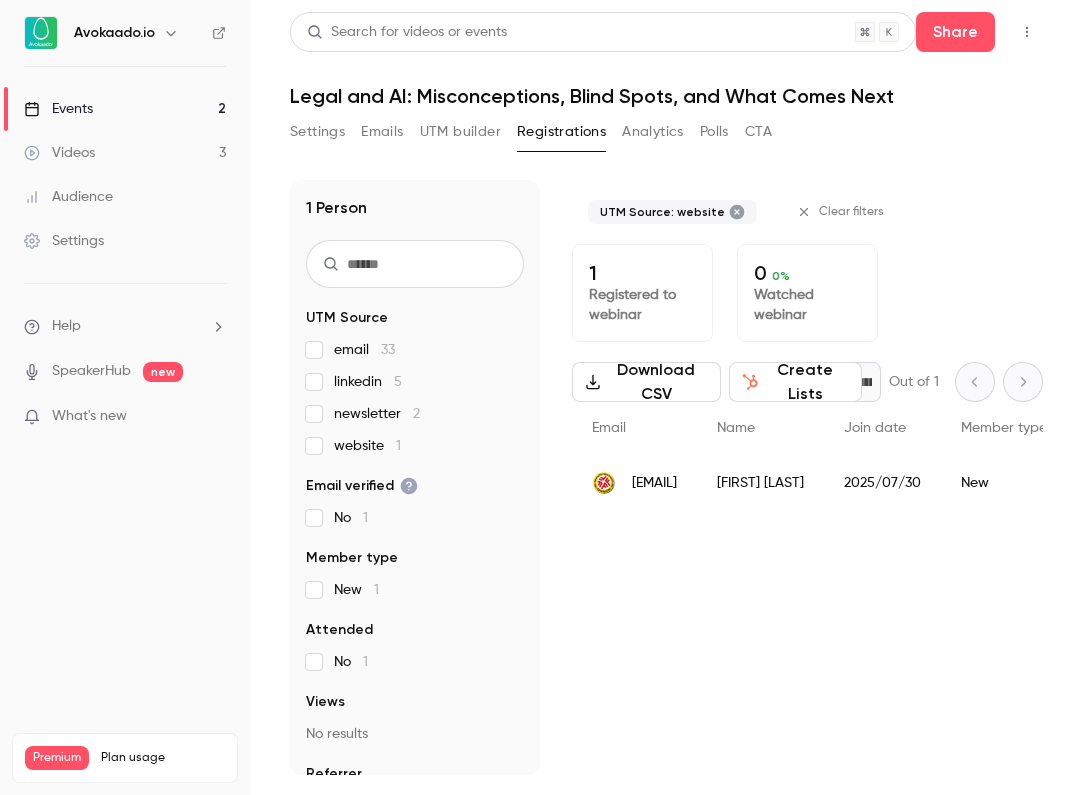 scroll, scrollTop: 0, scrollLeft: 0, axis: both 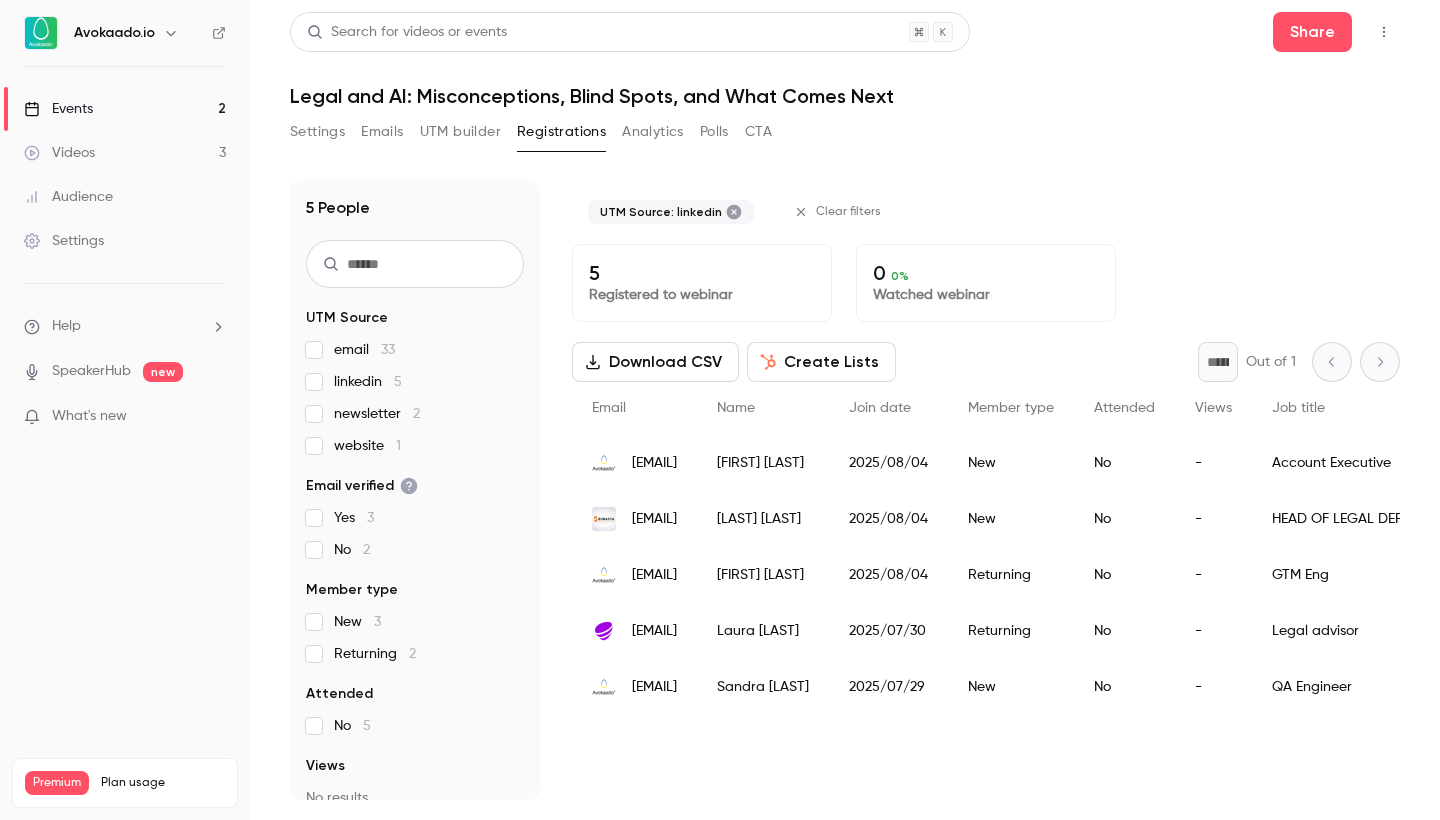 click on "email 33" at bounding box center [415, 350] 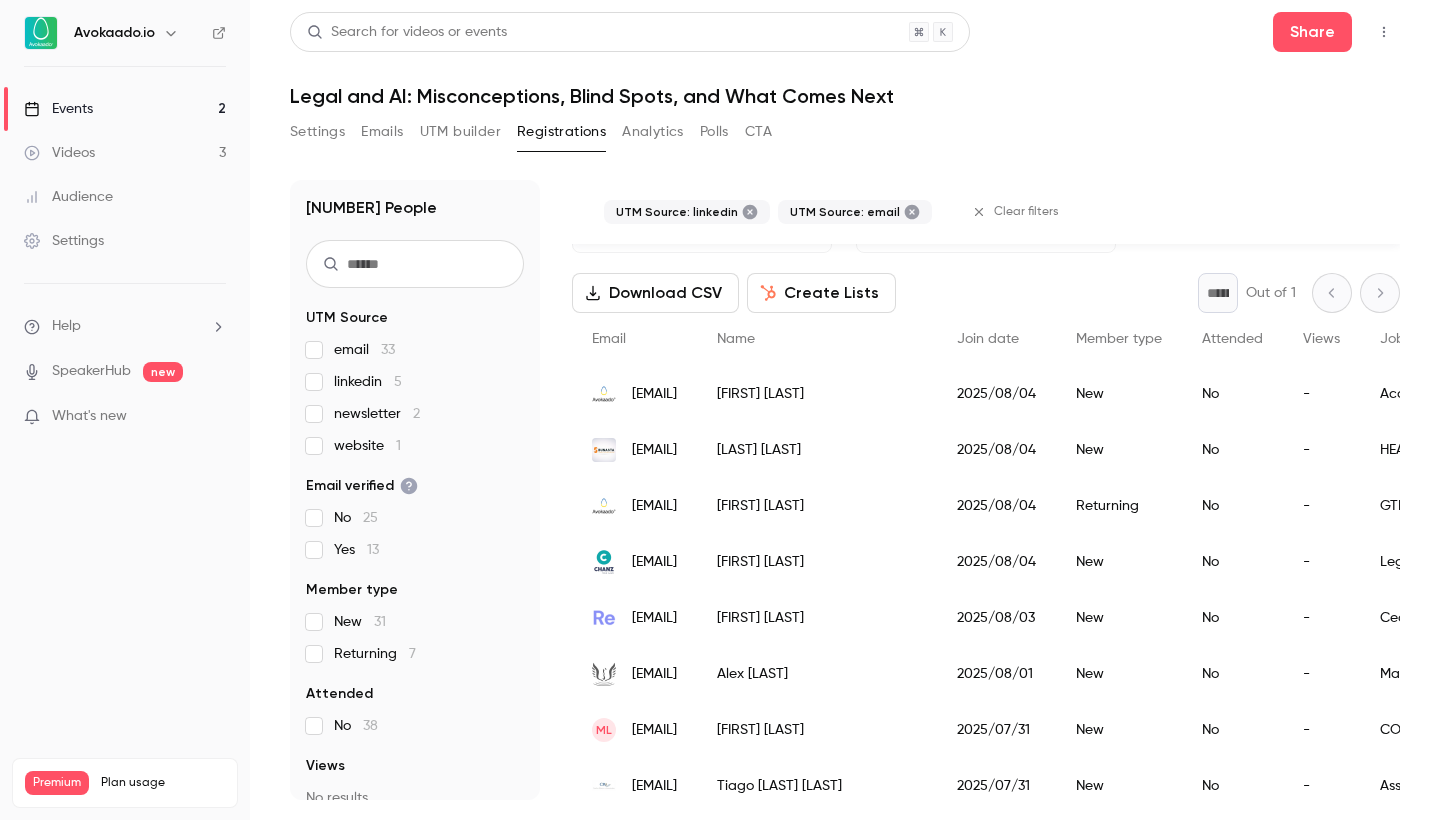 scroll, scrollTop: 81, scrollLeft: 0, axis: vertical 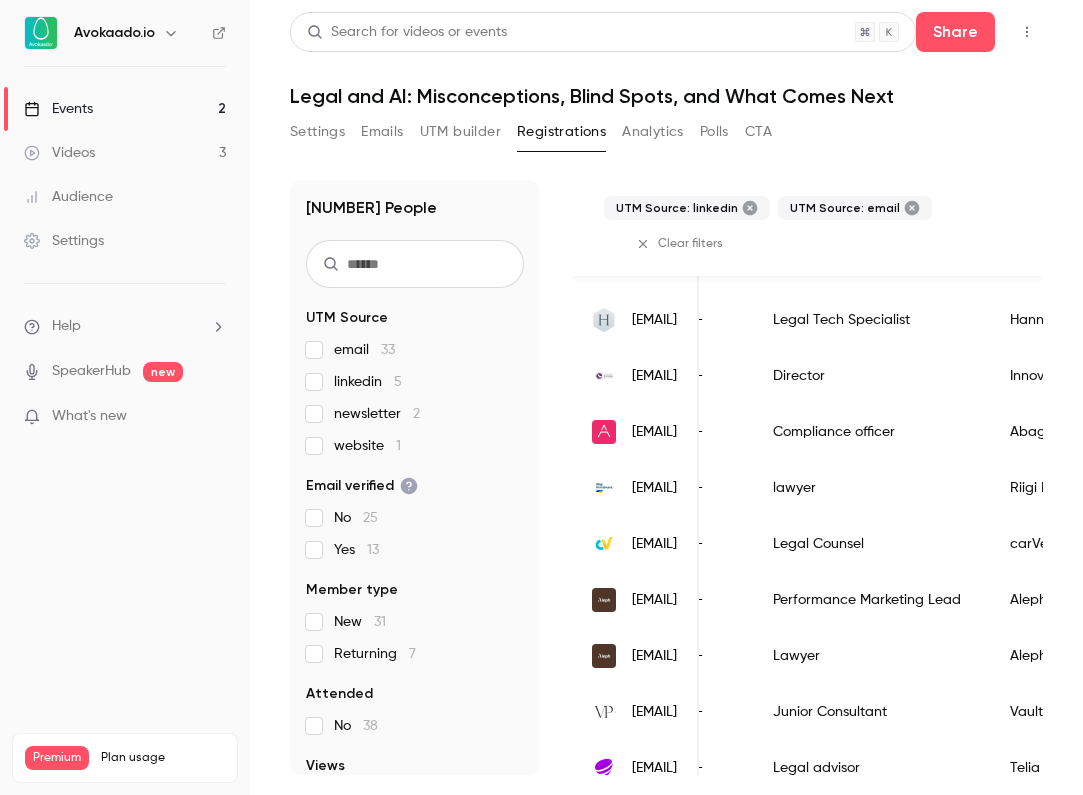 click on "email 33" at bounding box center (364, 350) 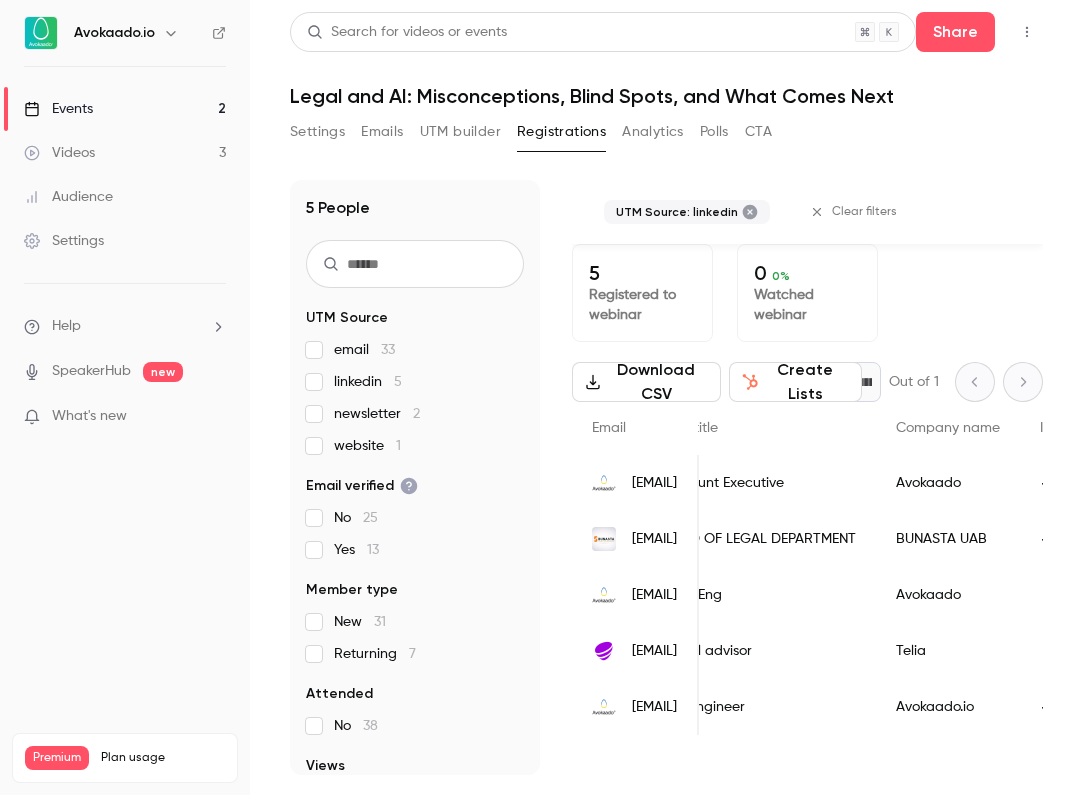scroll, scrollTop: 0, scrollLeft: 0, axis: both 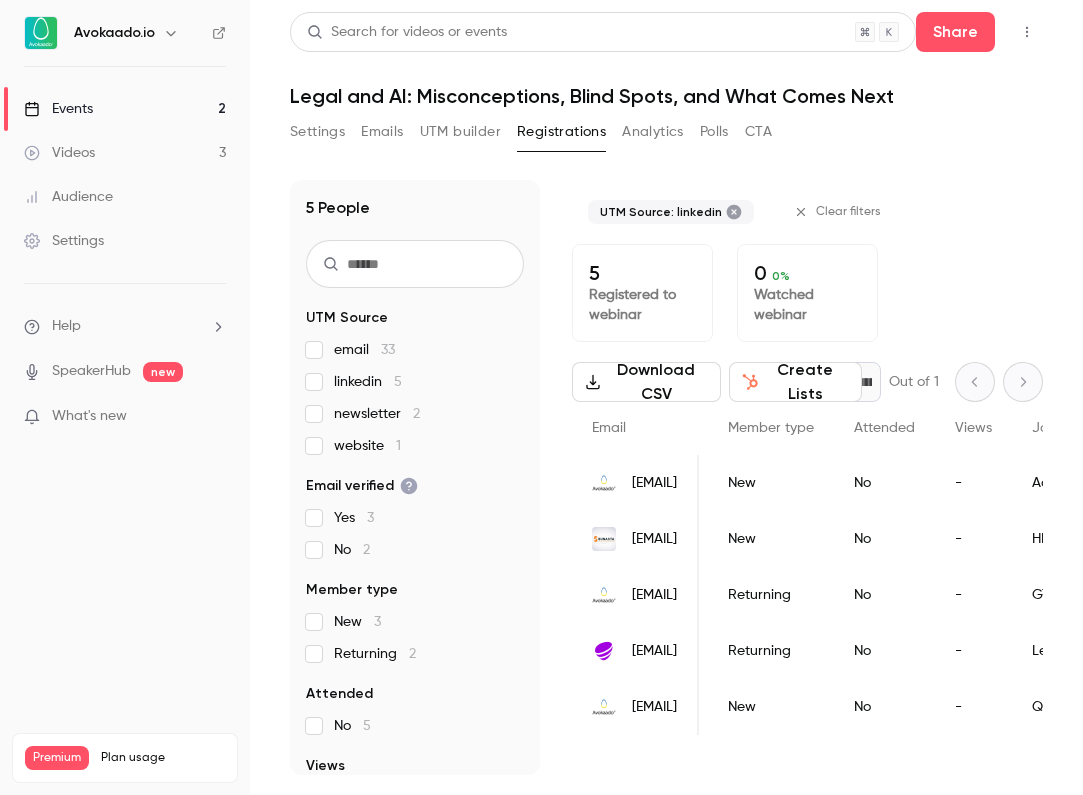 click on "Events 2" at bounding box center [125, 109] 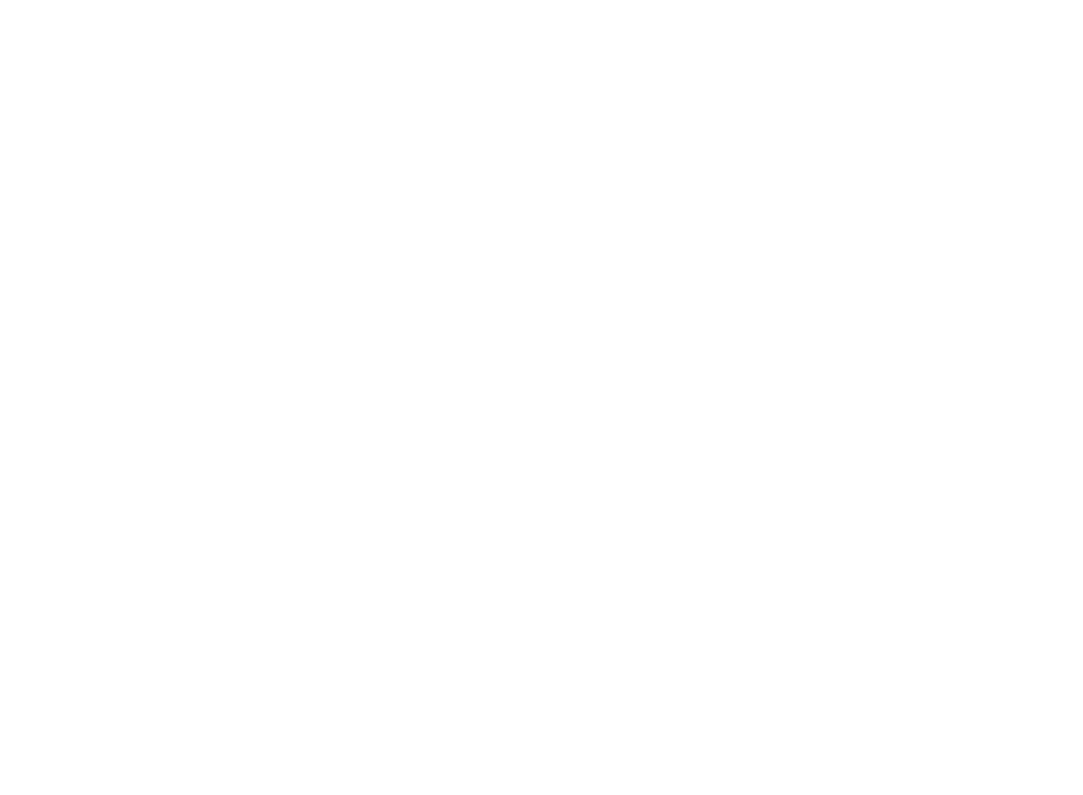 scroll, scrollTop: 0, scrollLeft: 0, axis: both 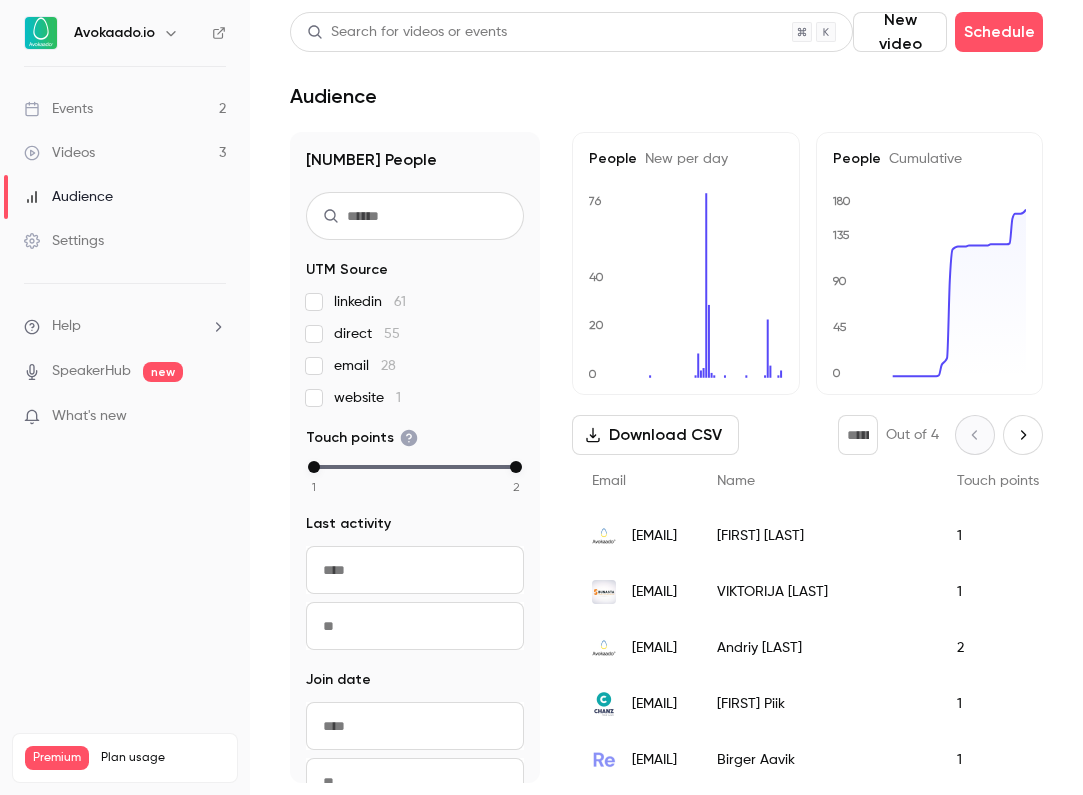 click on "Events 2" at bounding box center (125, 109) 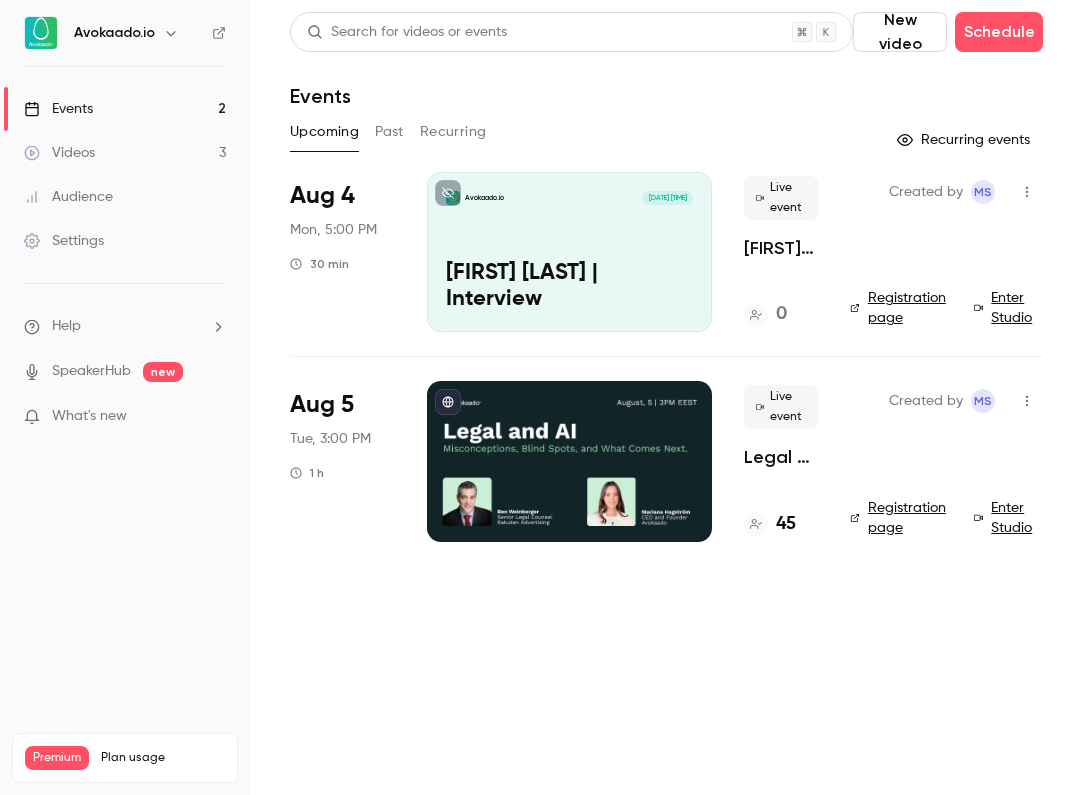 click 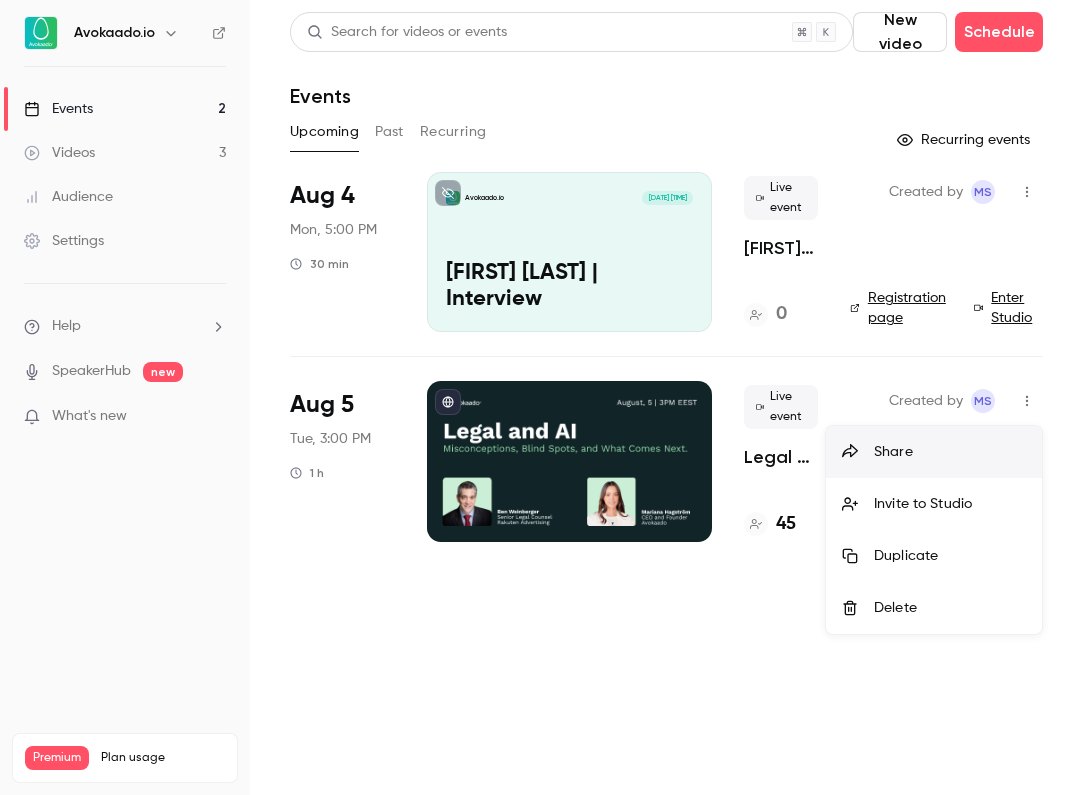 click on "Invite to Studio" at bounding box center [950, 504] 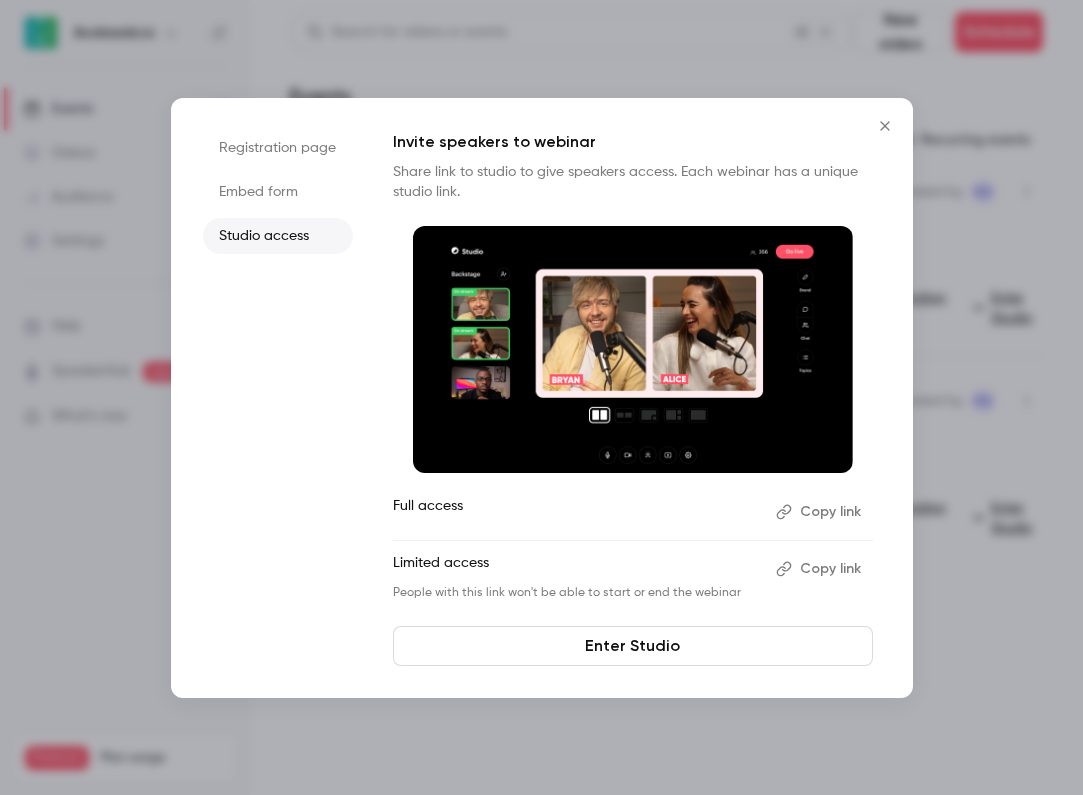 click on "Copy link" at bounding box center [820, 569] 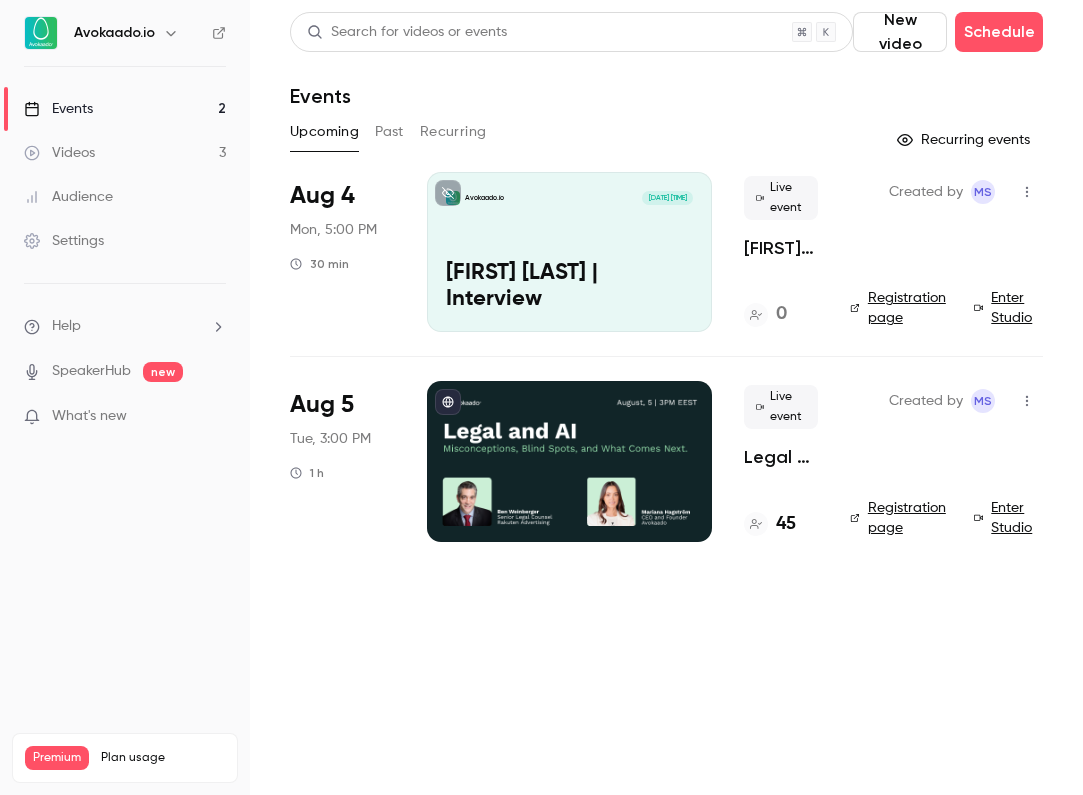 click on "Registration page" at bounding box center [900, 518] 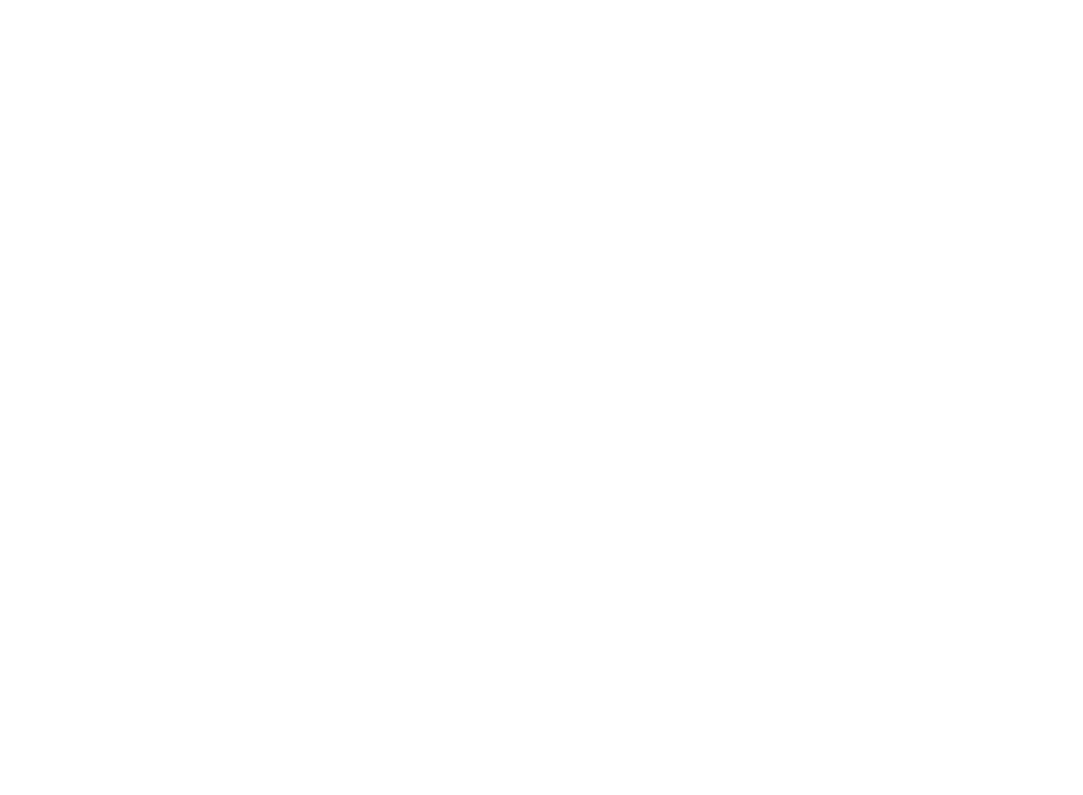 scroll, scrollTop: 0, scrollLeft: 0, axis: both 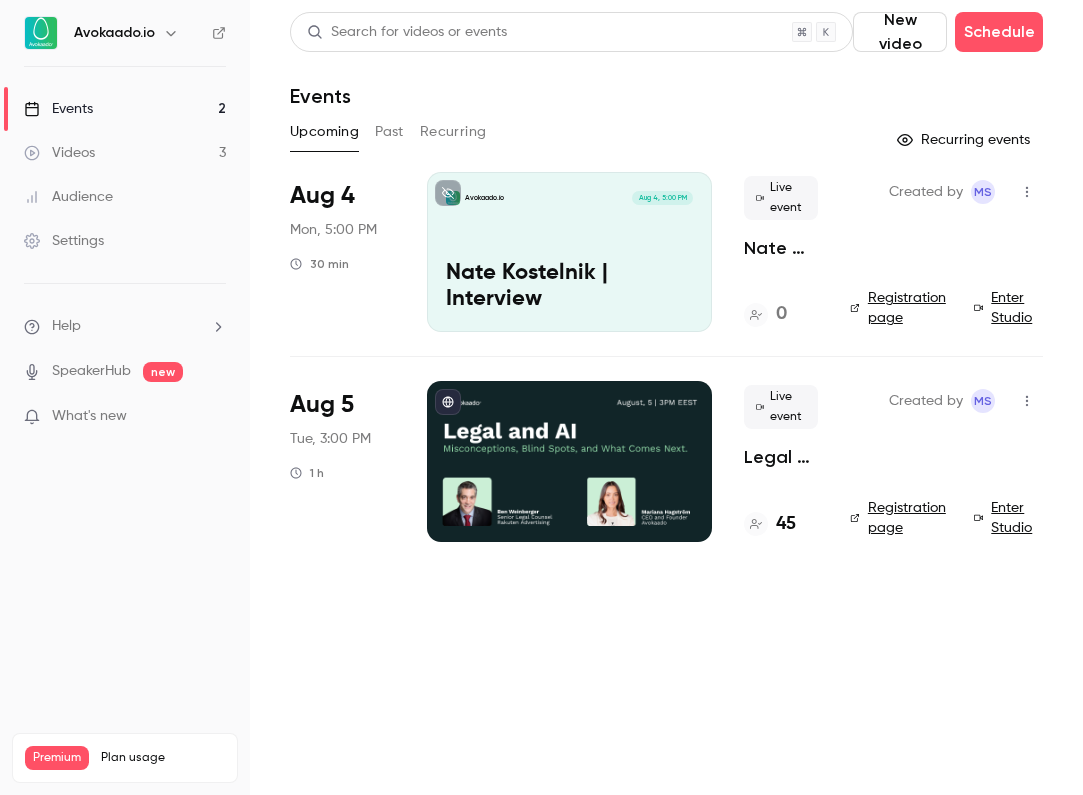 click 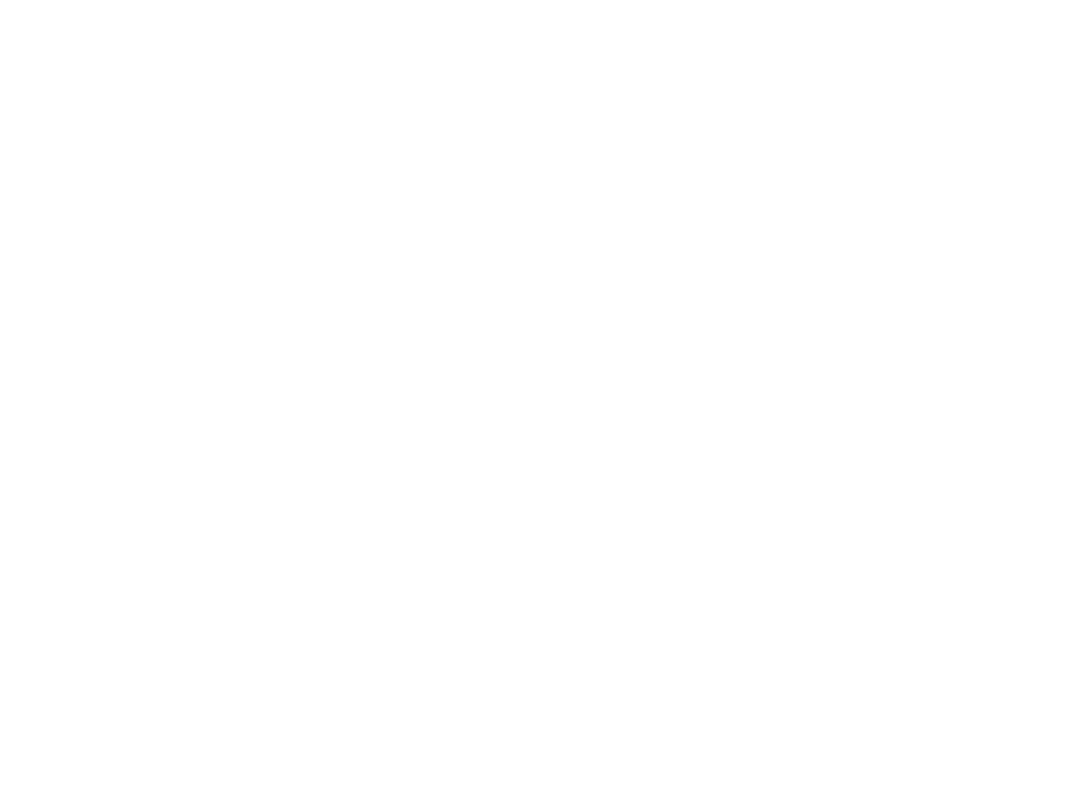 scroll, scrollTop: 0, scrollLeft: 0, axis: both 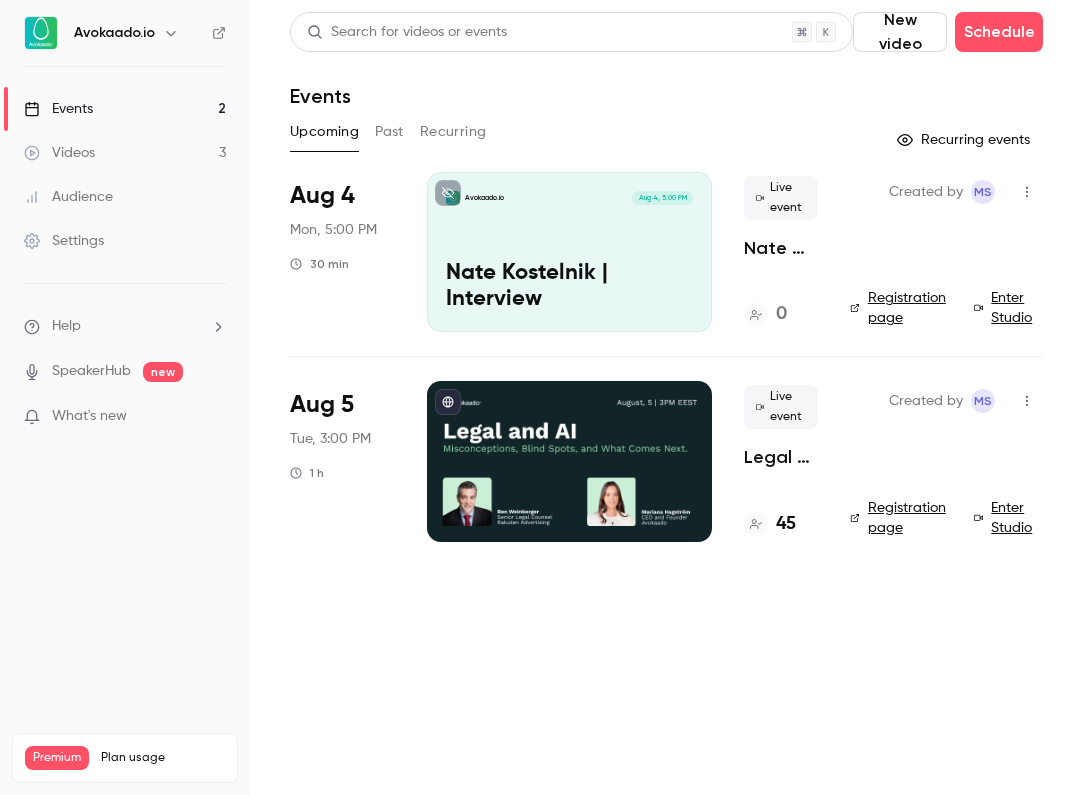 click on "45" at bounding box center (786, 524) 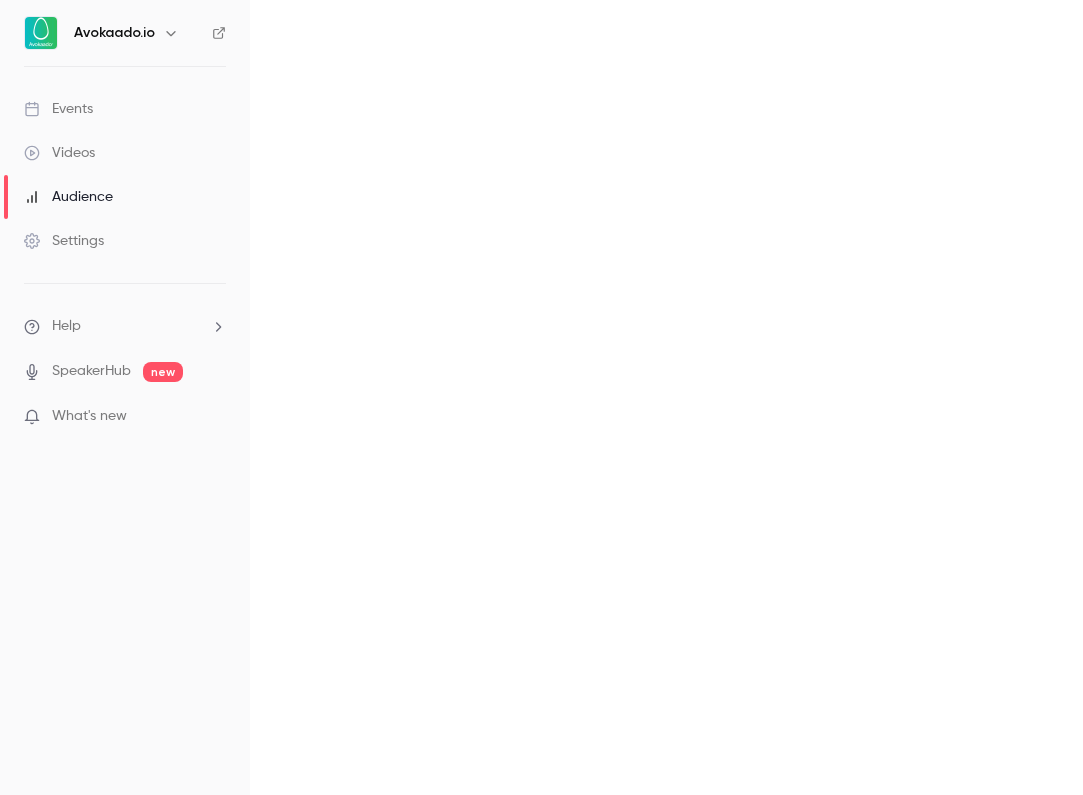 scroll, scrollTop: 0, scrollLeft: 0, axis: both 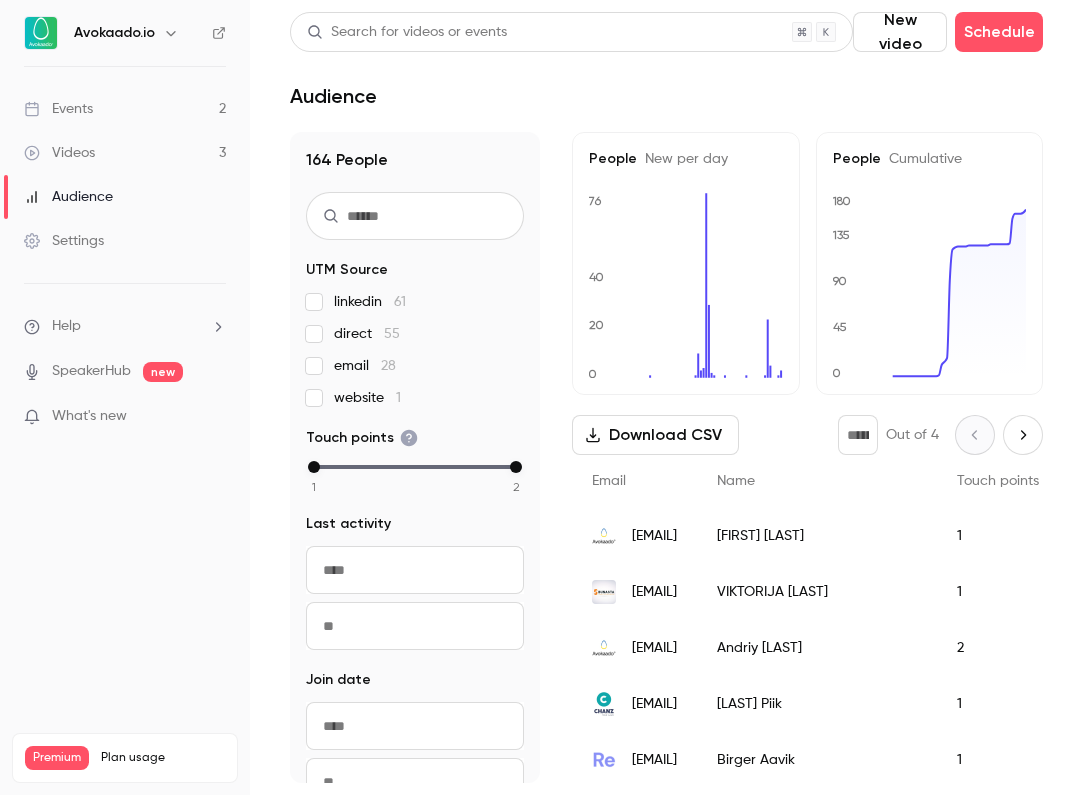 click on "Events 2" at bounding box center [125, 109] 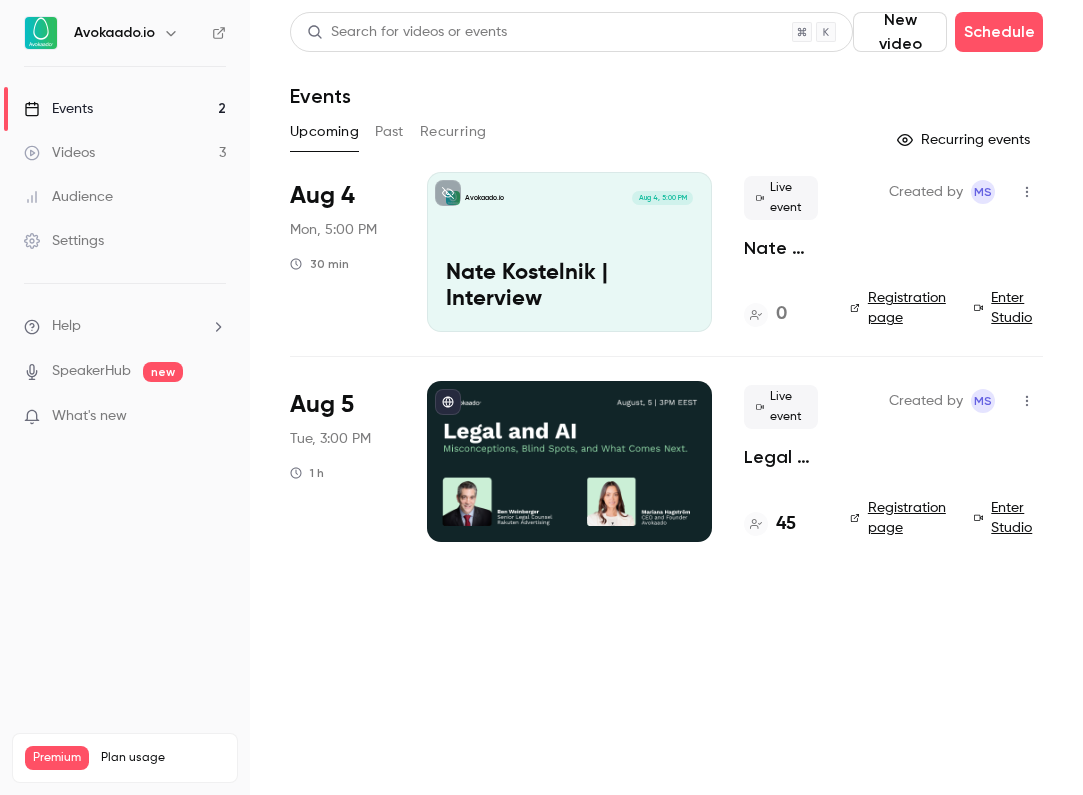 click on "Enter Studio" at bounding box center [1008, 308] 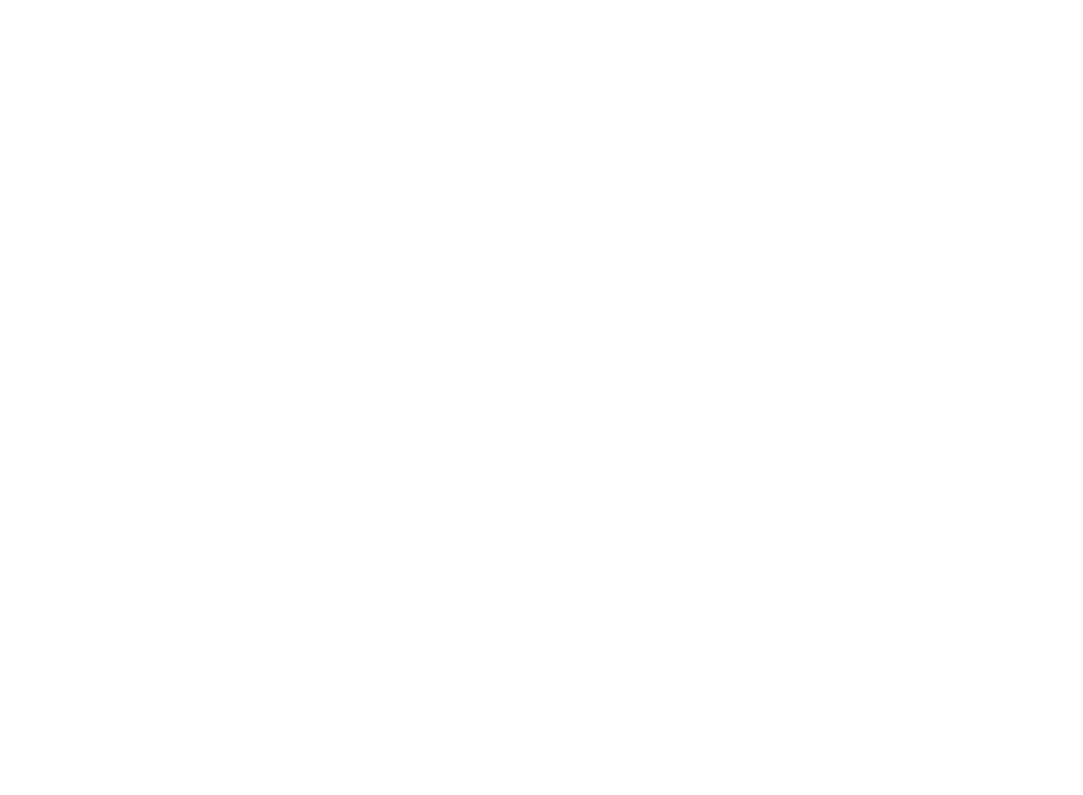 scroll, scrollTop: 0, scrollLeft: 0, axis: both 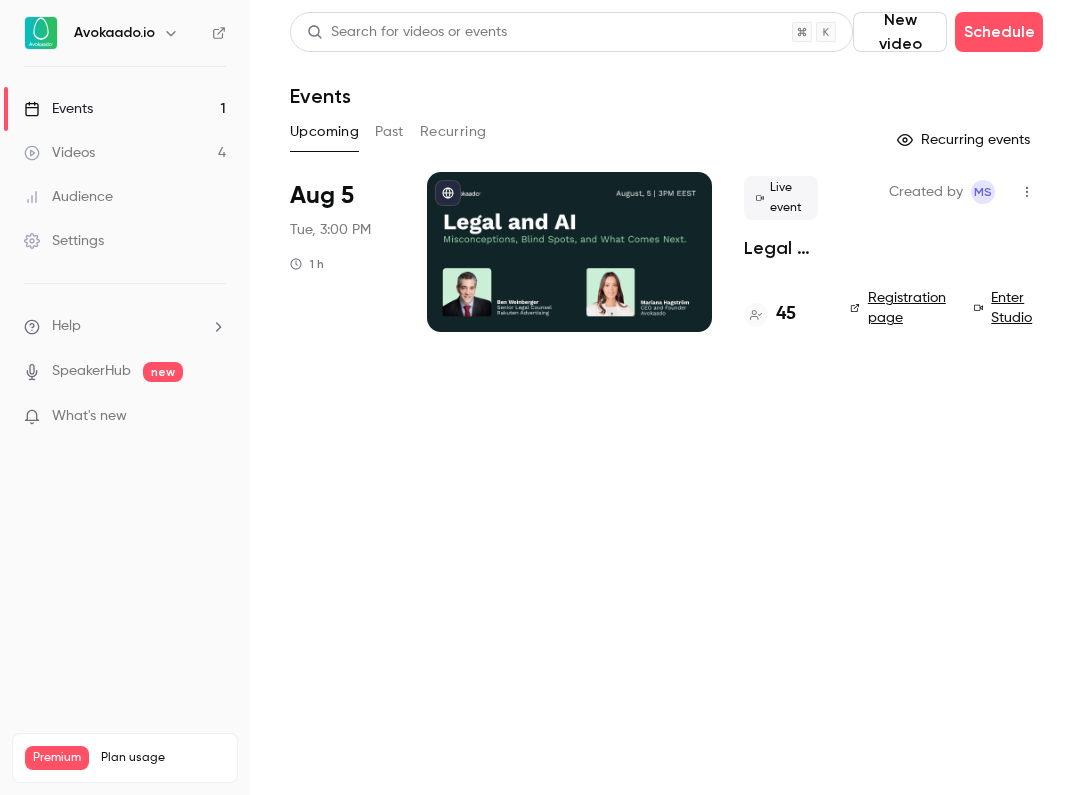 click on "Videos 4" at bounding box center [125, 153] 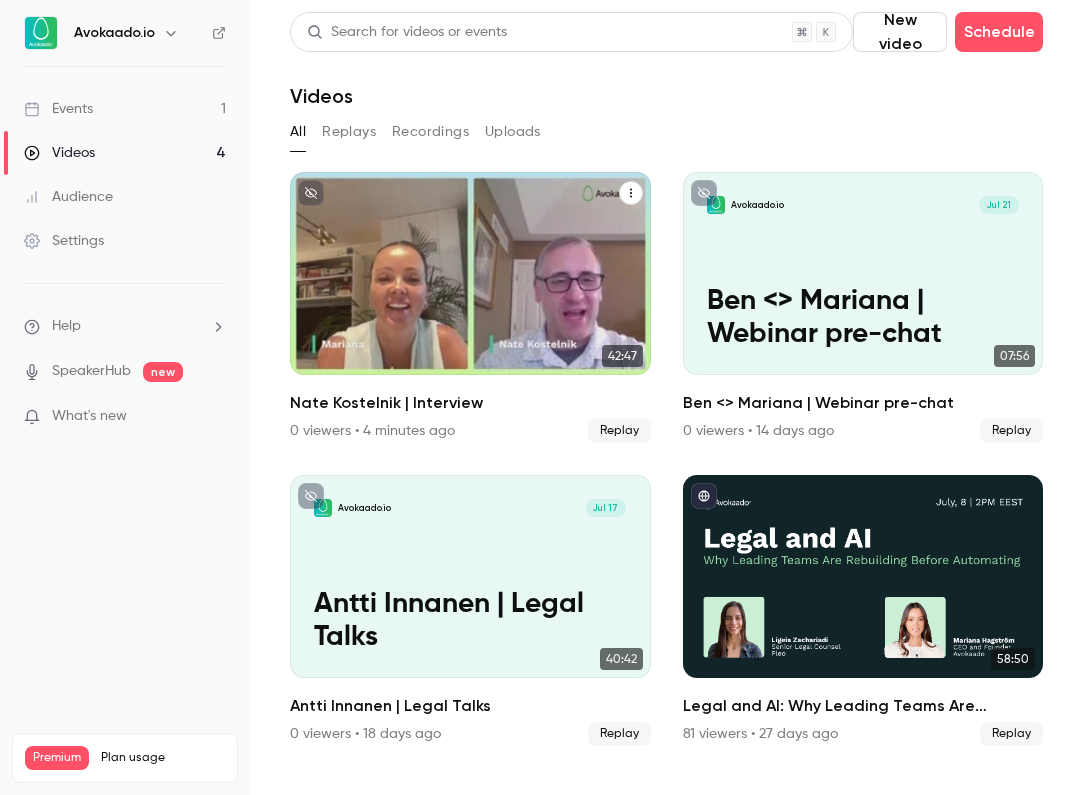 click on "Avokaado.io Aug 4 [NAME] [NAME] | Interview" at bounding box center (470, 273) 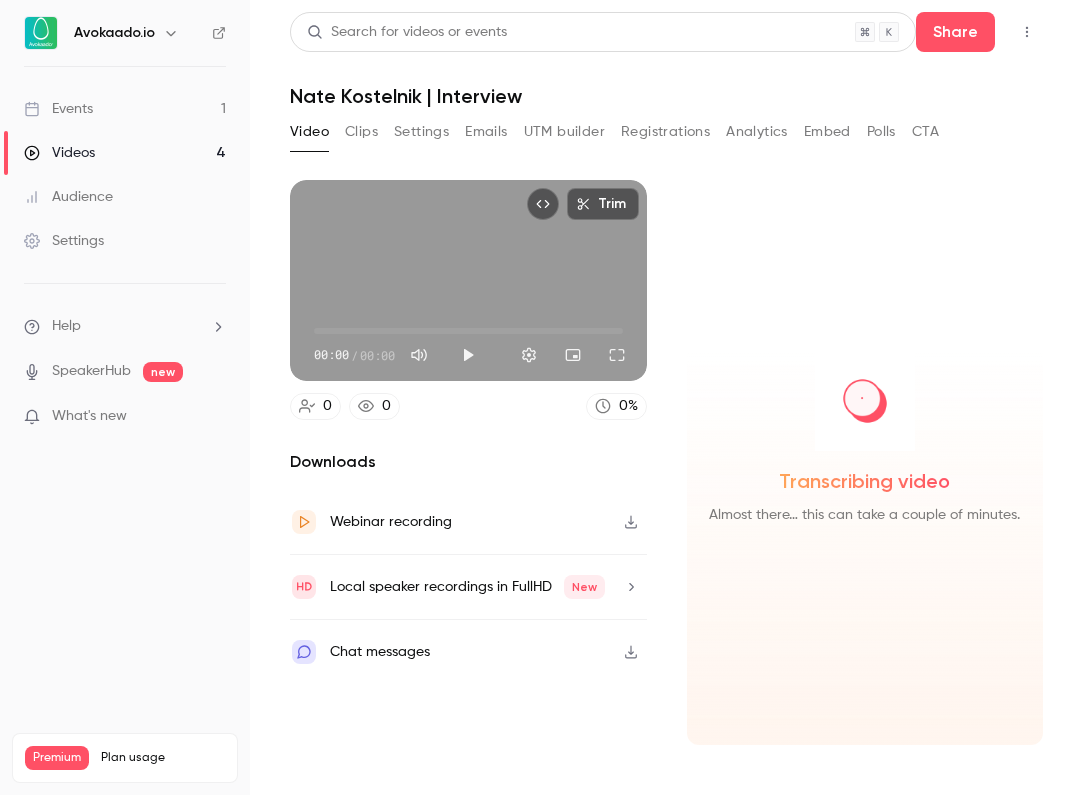 scroll, scrollTop: 0, scrollLeft: 0, axis: both 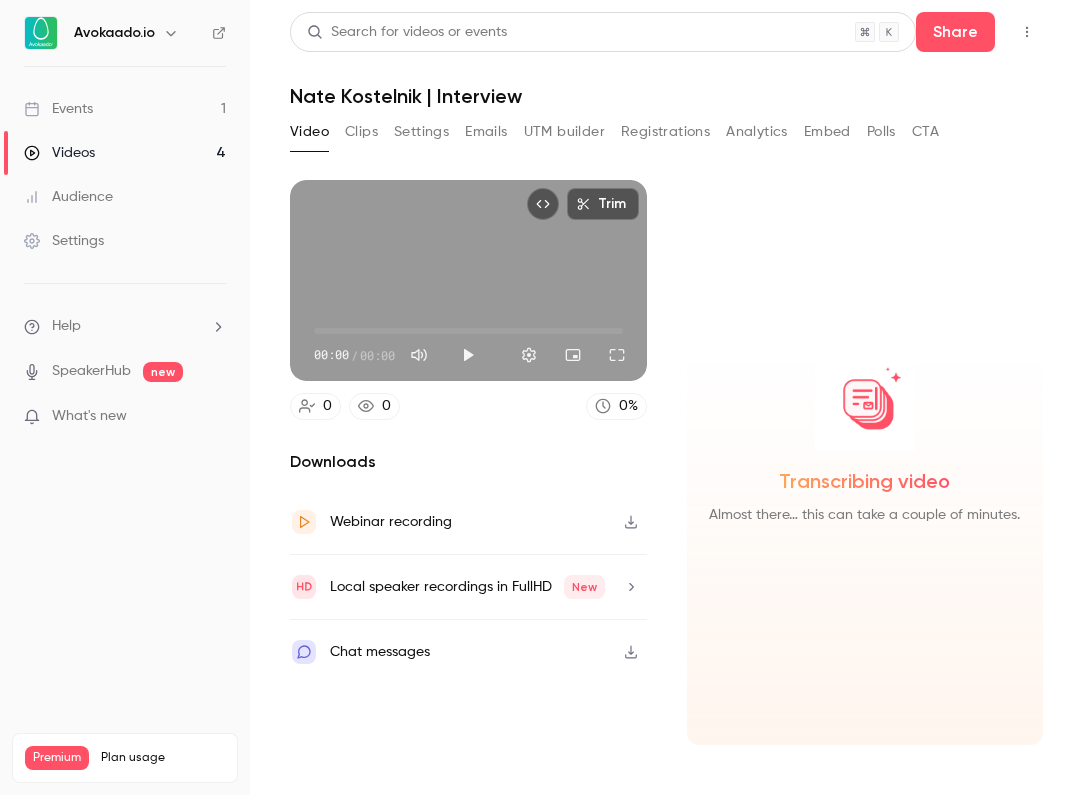 click 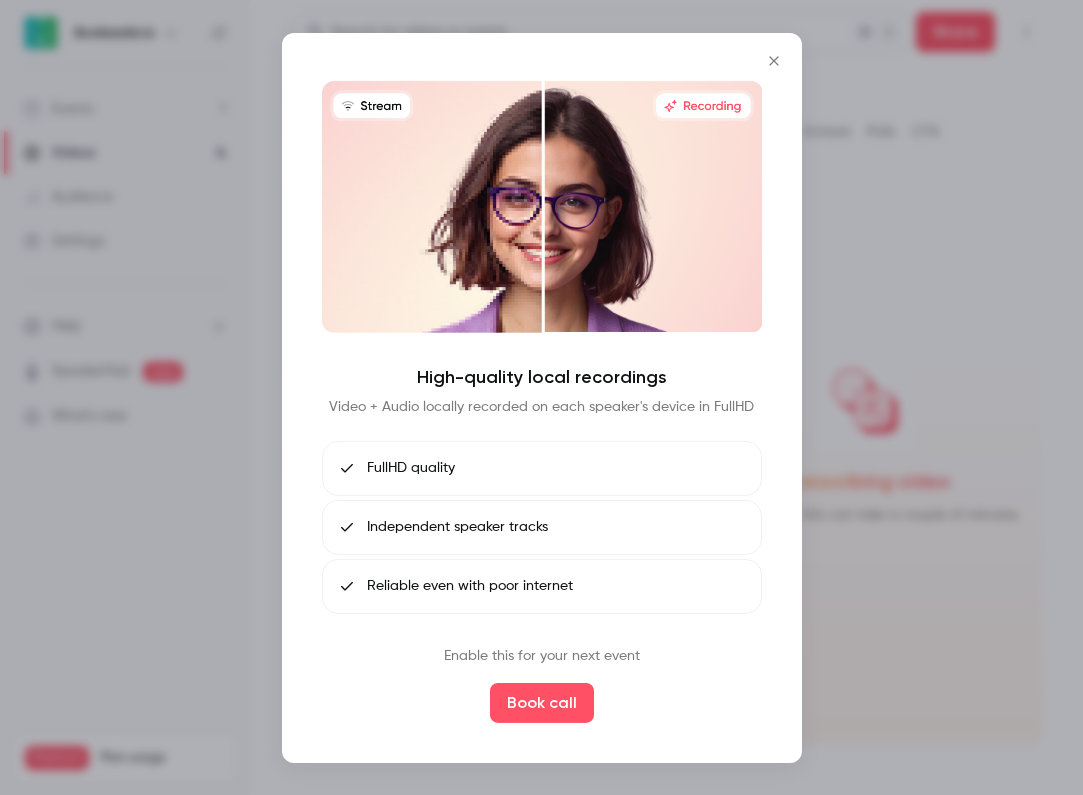 click 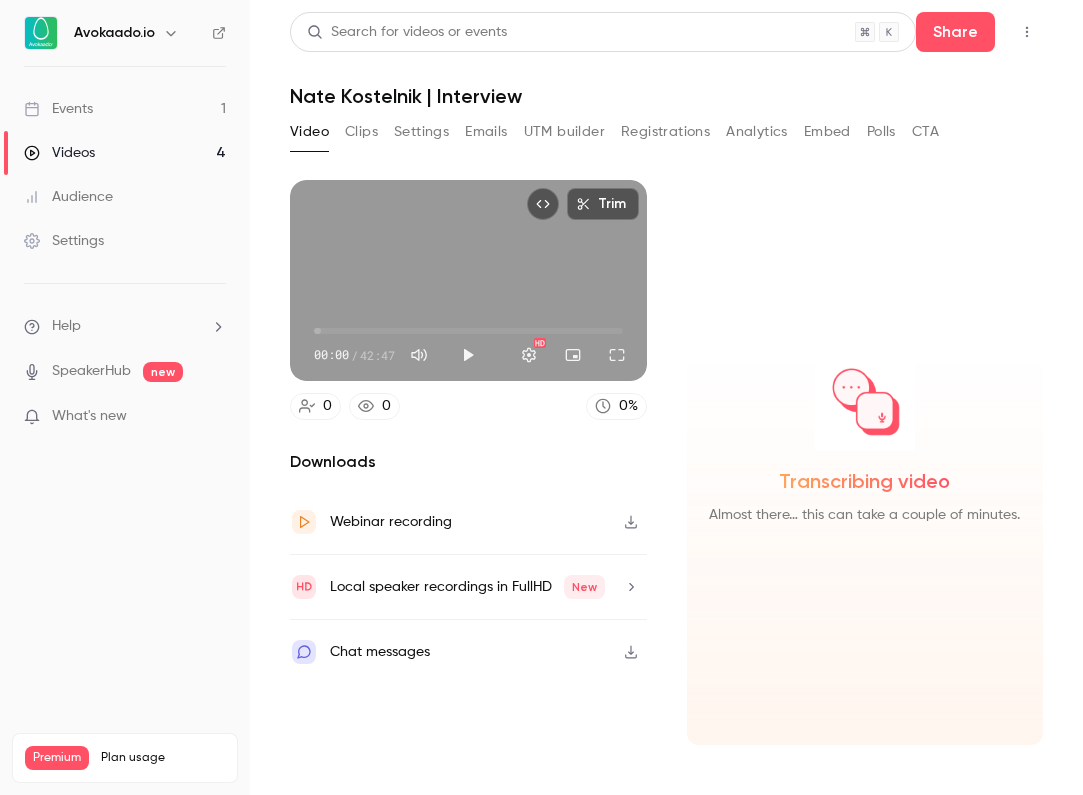 click 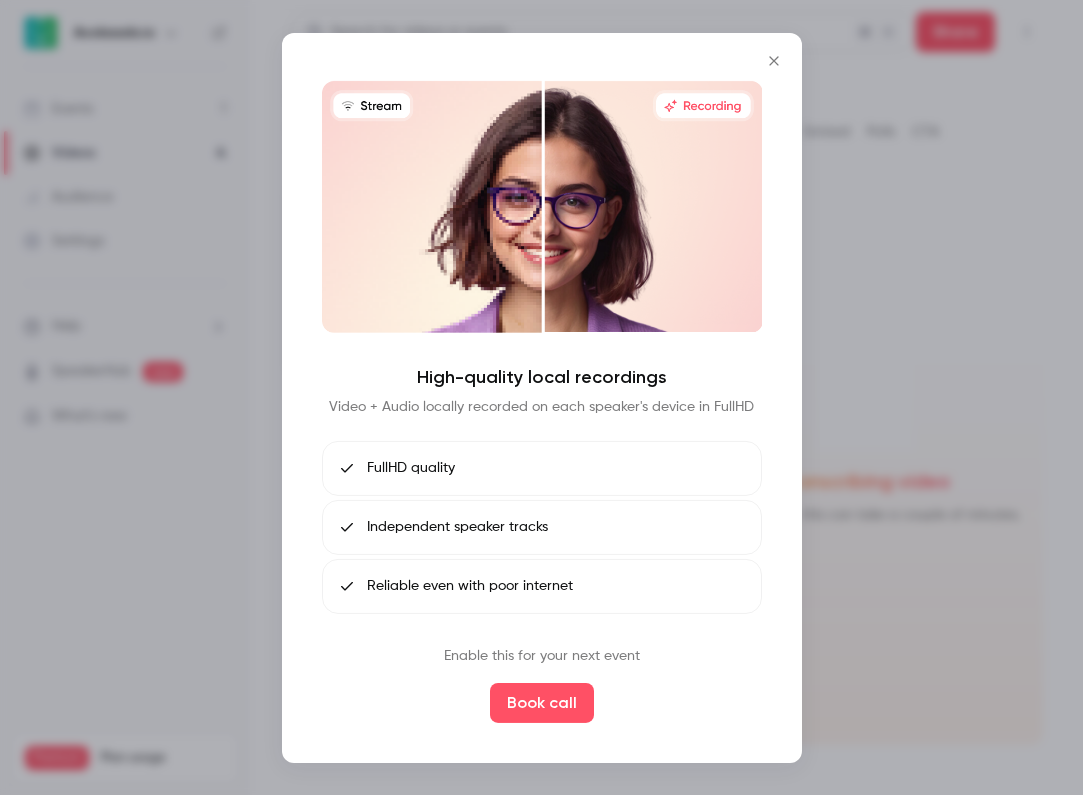 click 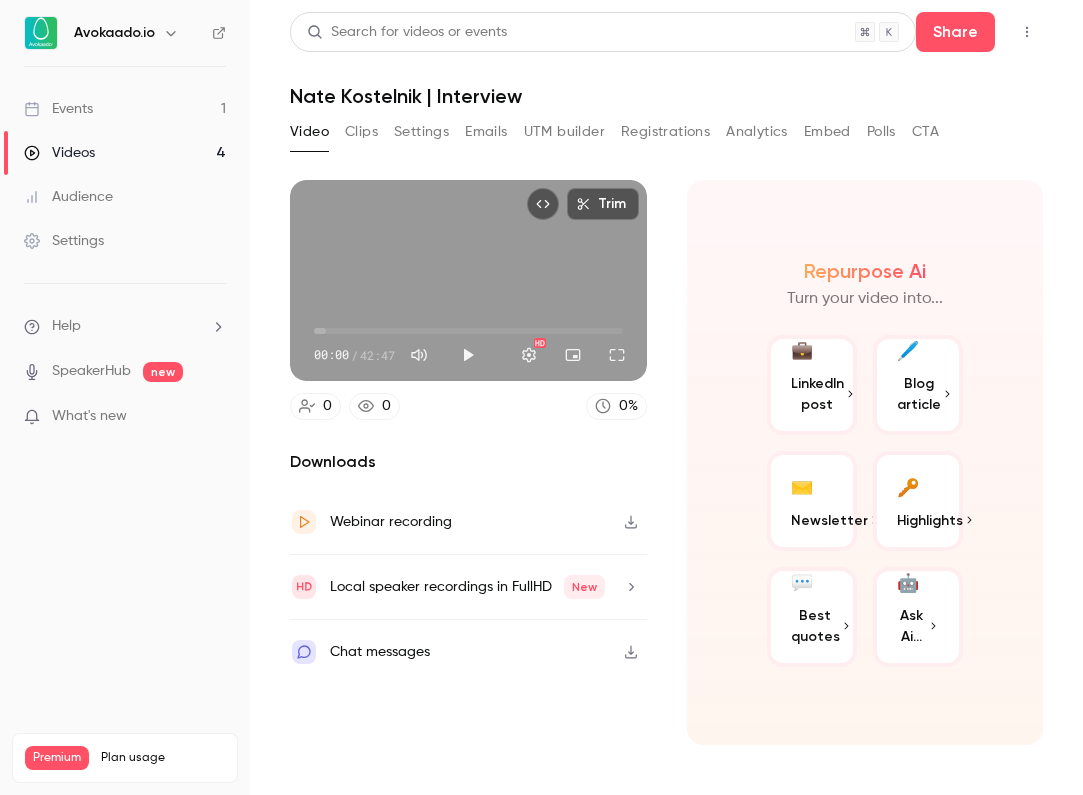 click at bounding box center (631, 587) 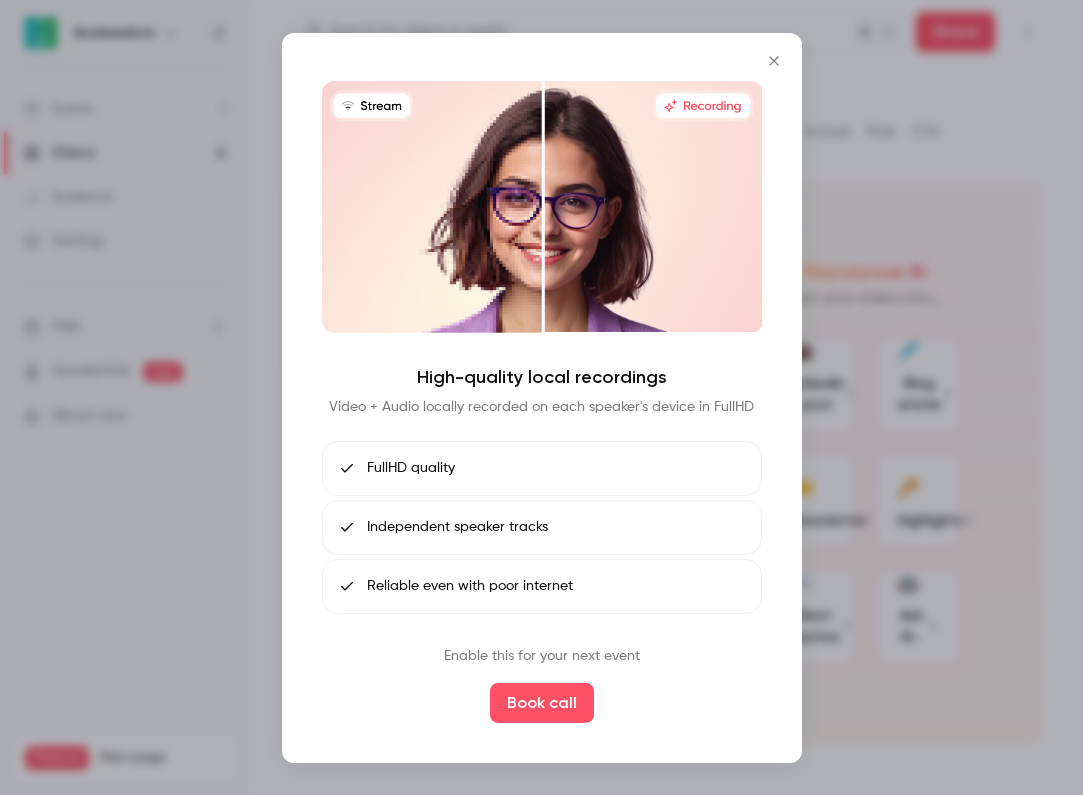 click 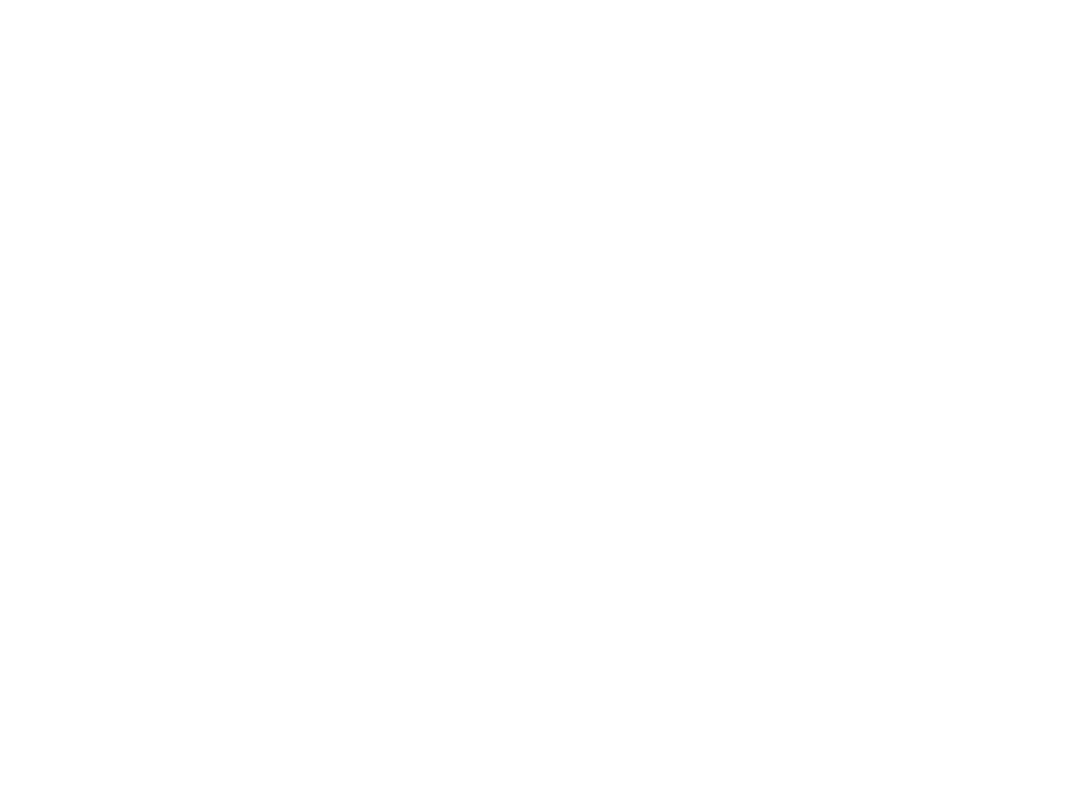 scroll, scrollTop: 0, scrollLeft: 0, axis: both 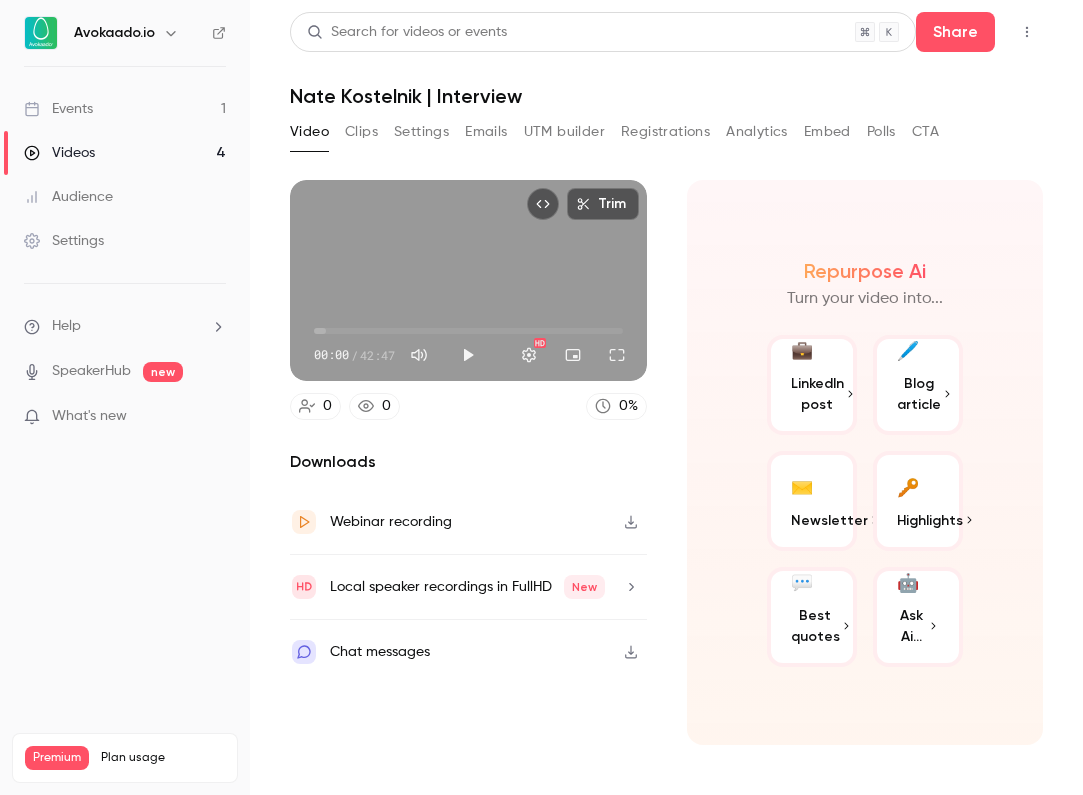 click 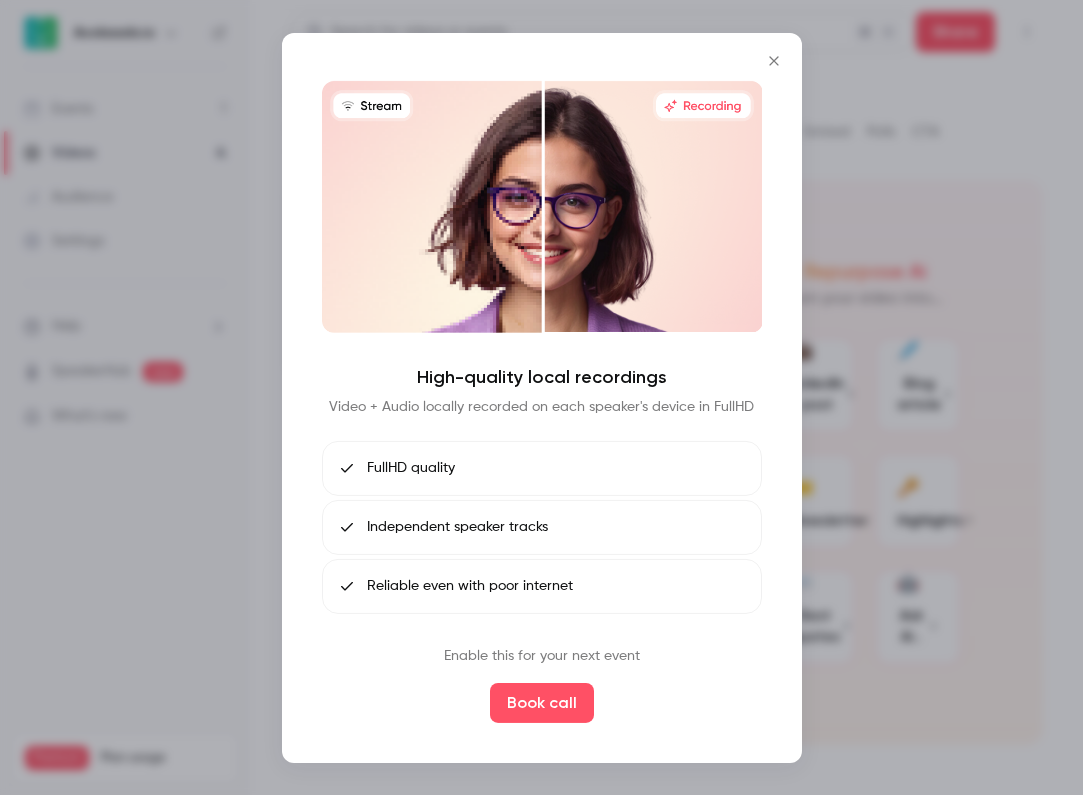 click 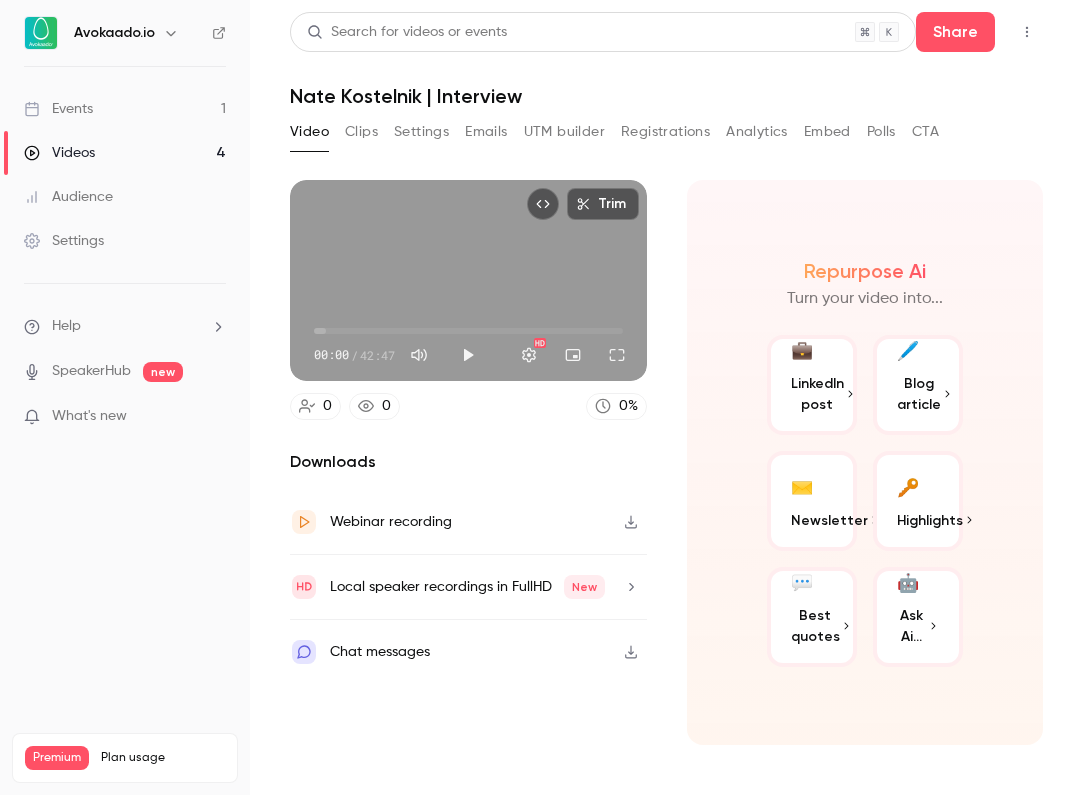 click on "Videos 4" at bounding box center [125, 153] 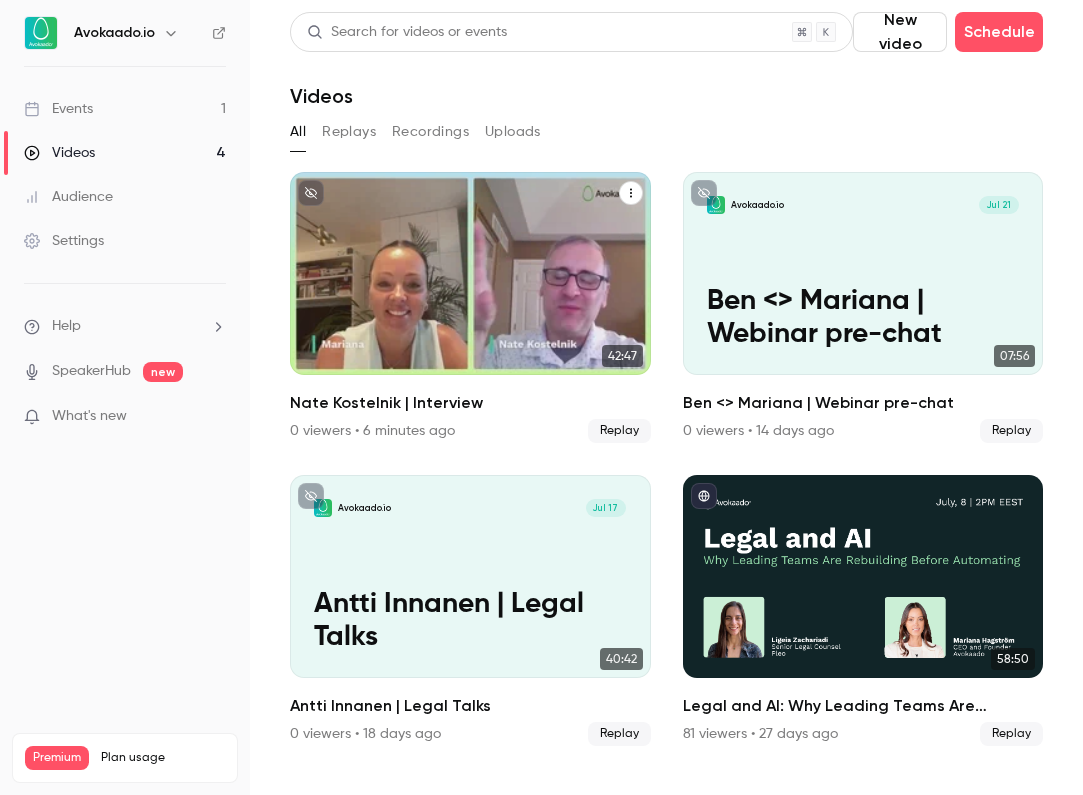 click on "Nate Kostelnik | Interview" at bounding box center [470, 317] 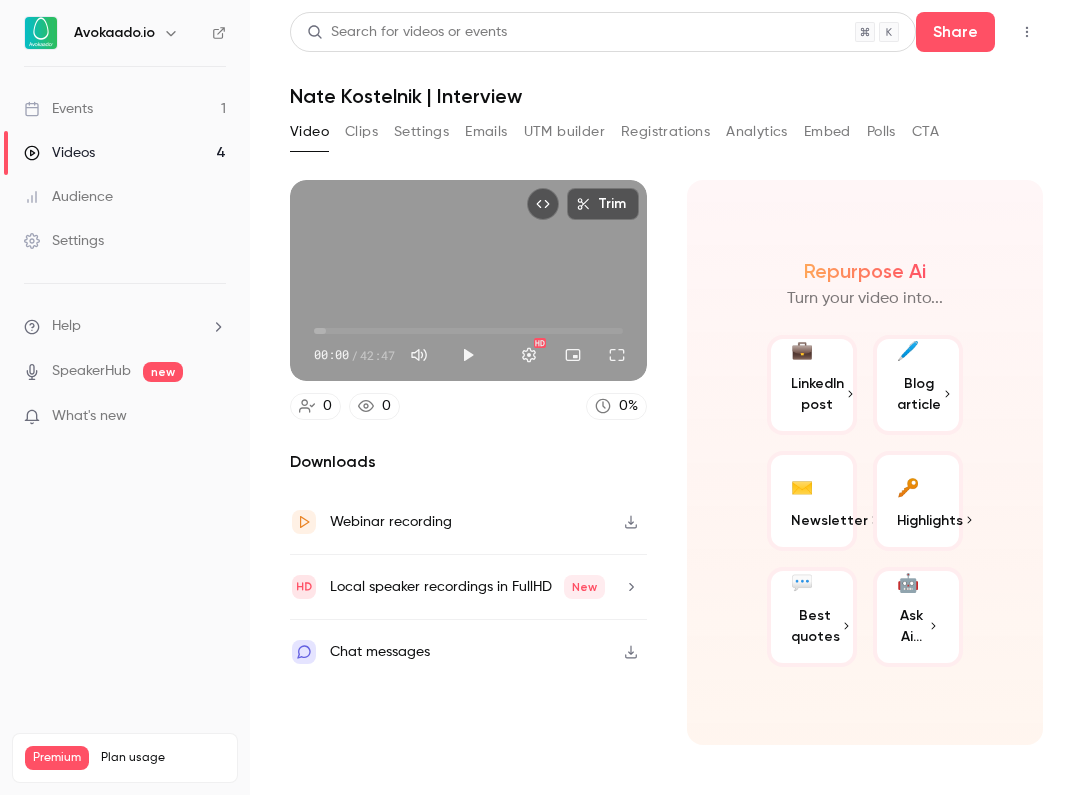 click 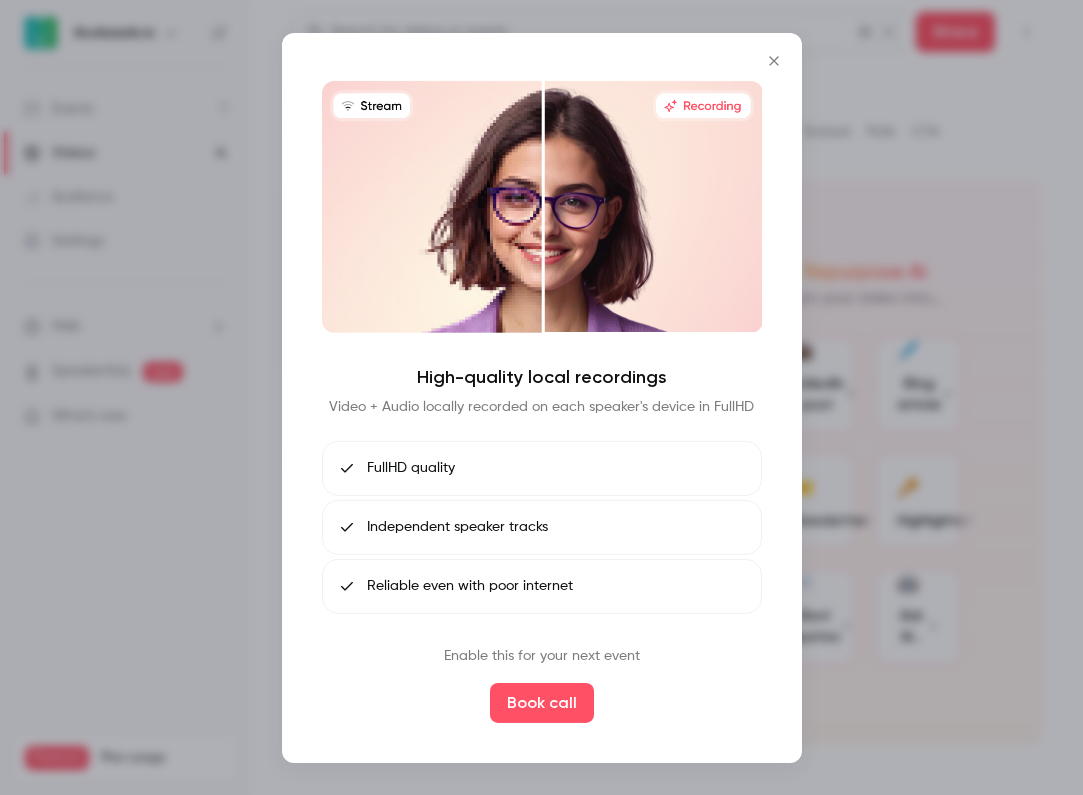 click 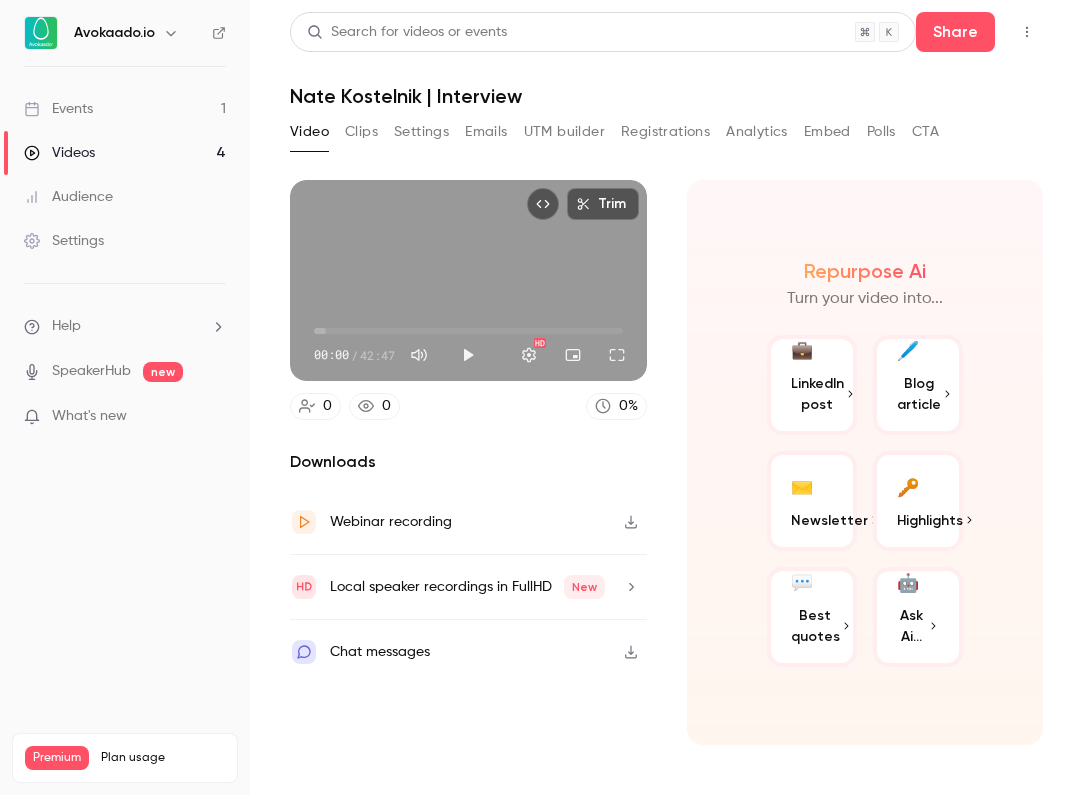 click on "Local speaker recordings in FullHD New" at bounding box center [467, 587] 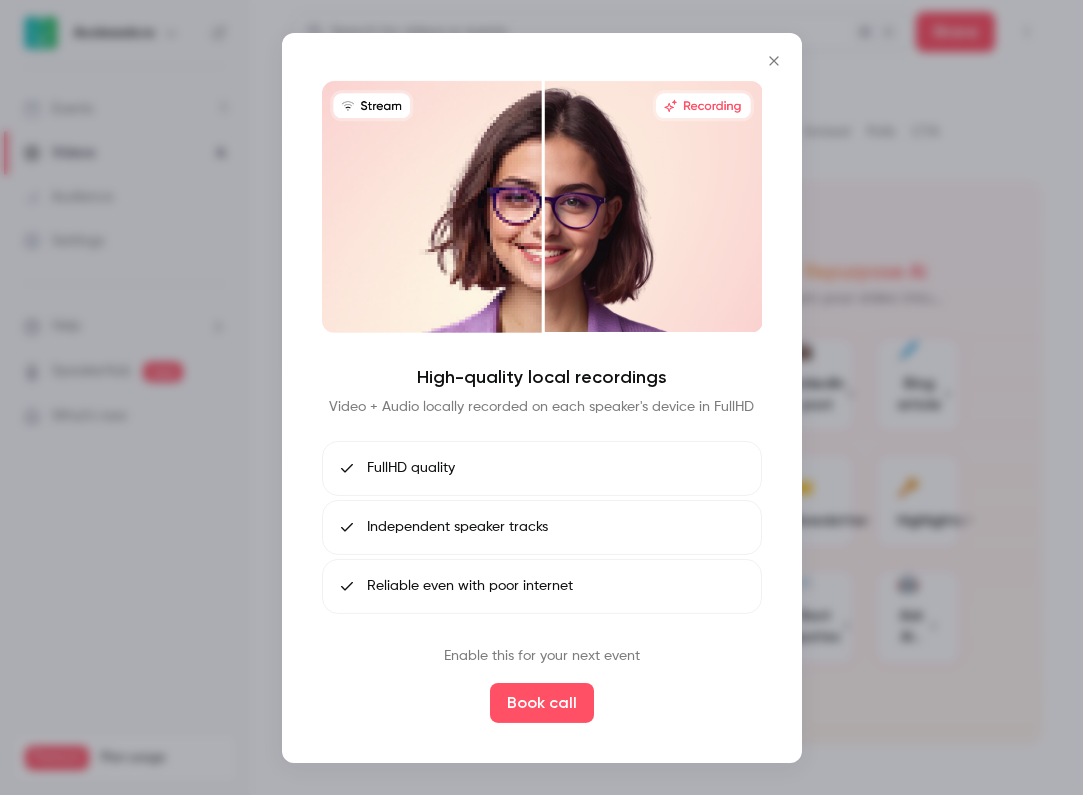 click 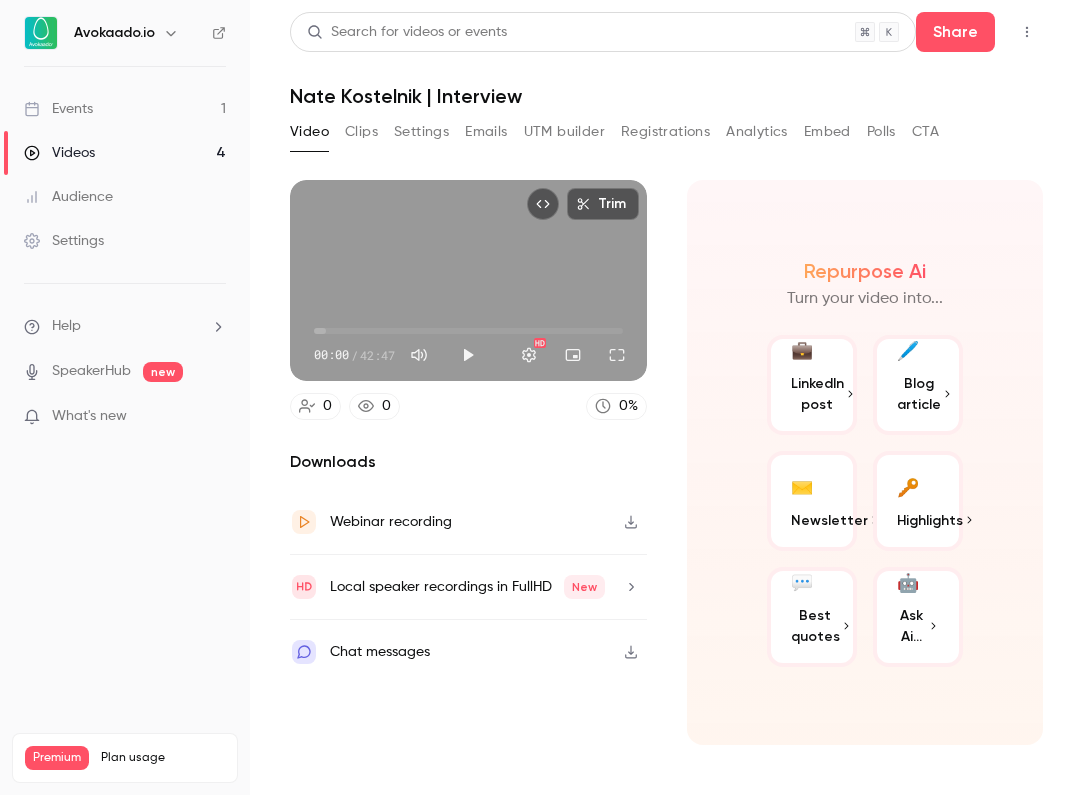 click on "Videos 4" at bounding box center (125, 153) 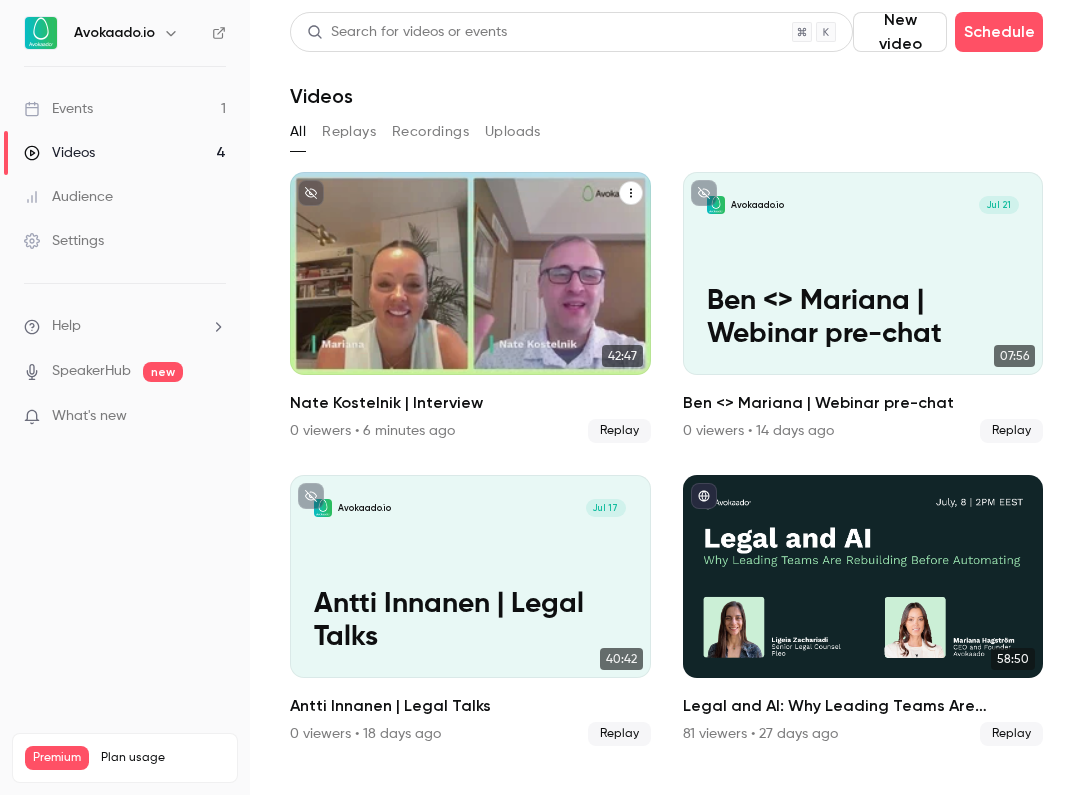 click on "Nate Kostelnik | Interview" at bounding box center (470, 317) 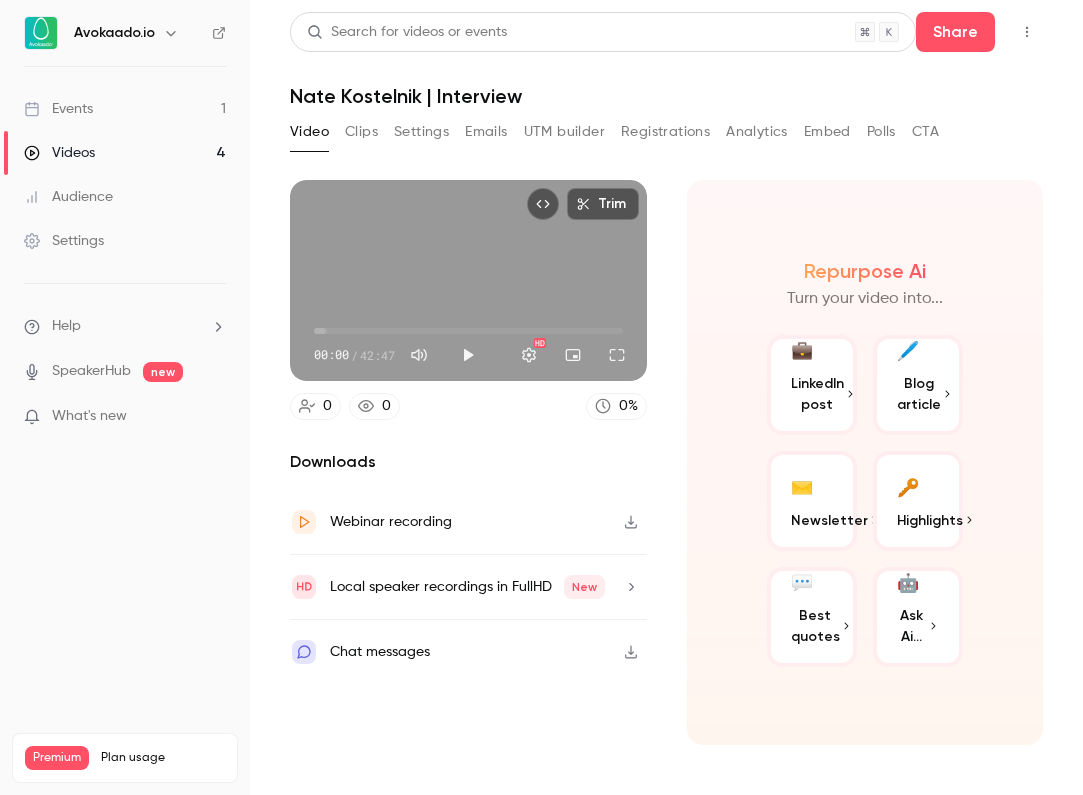 click at bounding box center (631, 587) 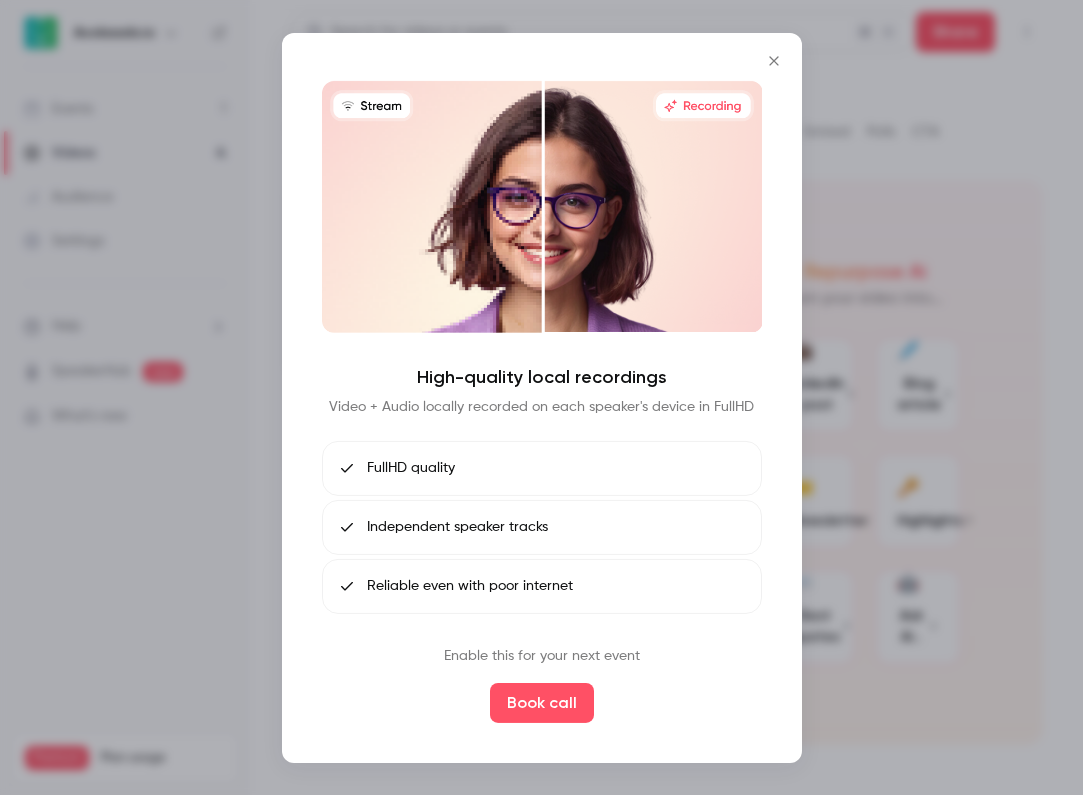 click at bounding box center [774, 60] 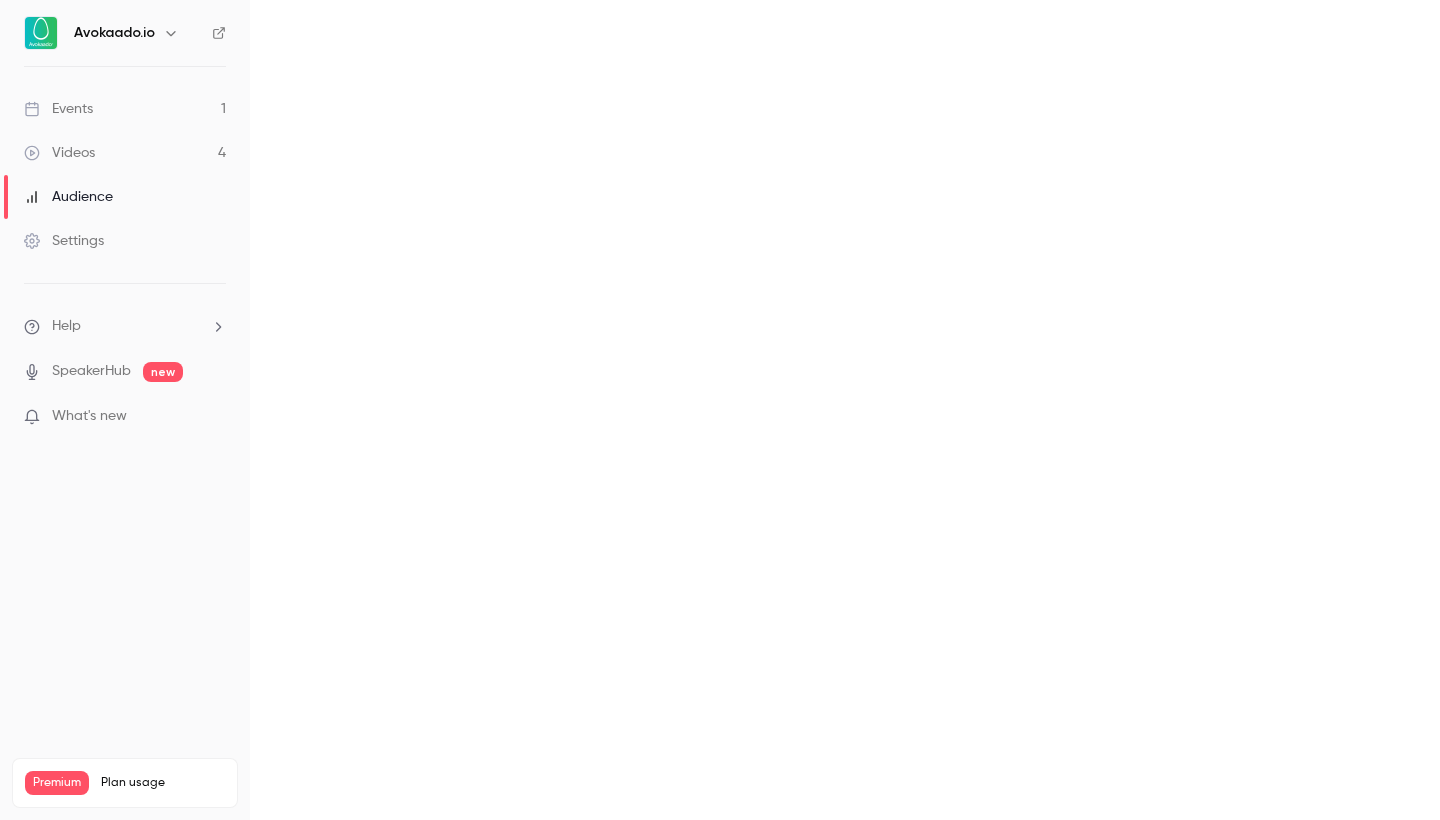 scroll, scrollTop: 0, scrollLeft: 0, axis: both 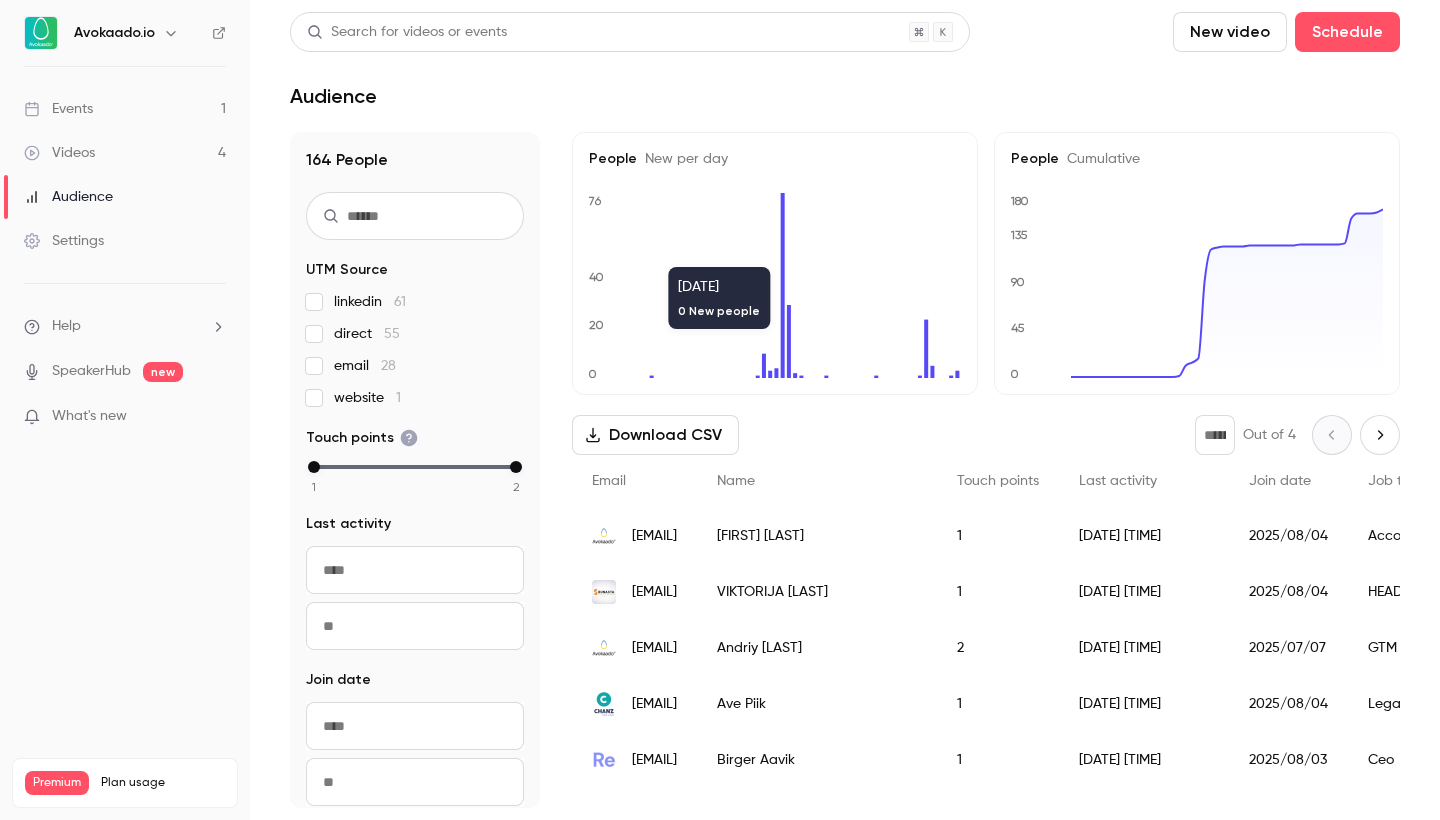 click on "Videos 4" at bounding box center [125, 153] 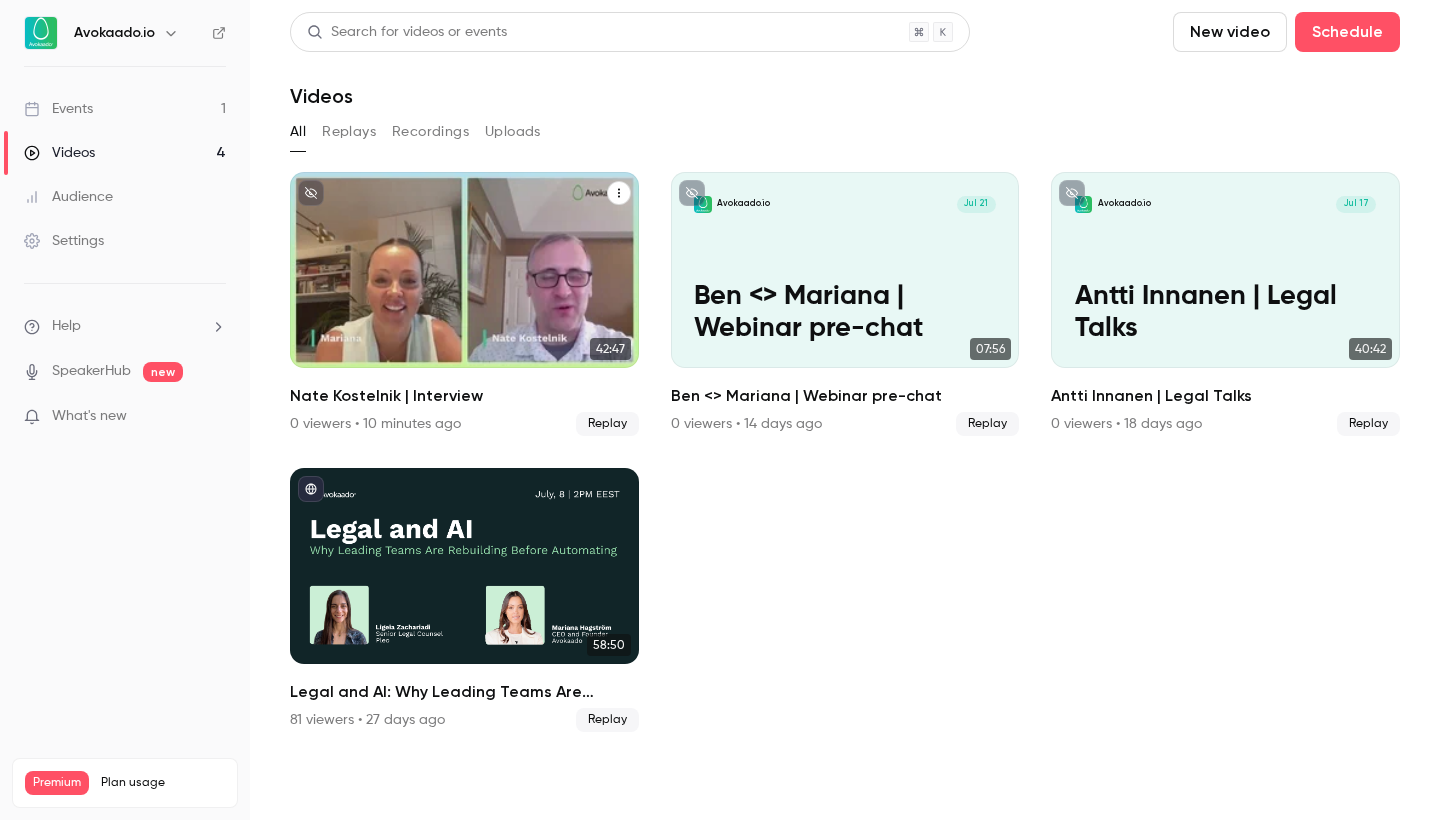 click on "Nate Kostelnik | Interview" at bounding box center (465, 312) 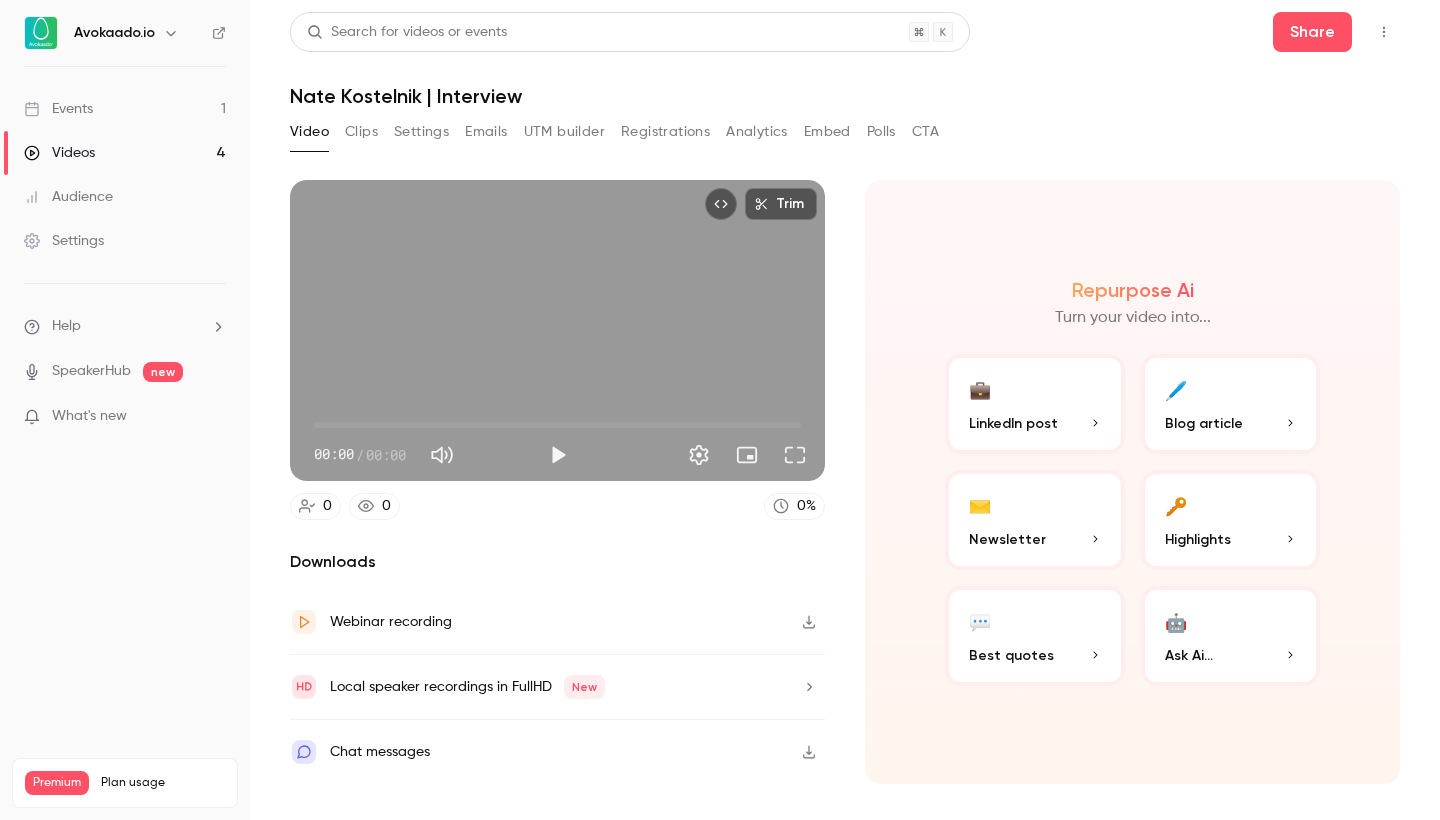 scroll, scrollTop: 0, scrollLeft: 0, axis: both 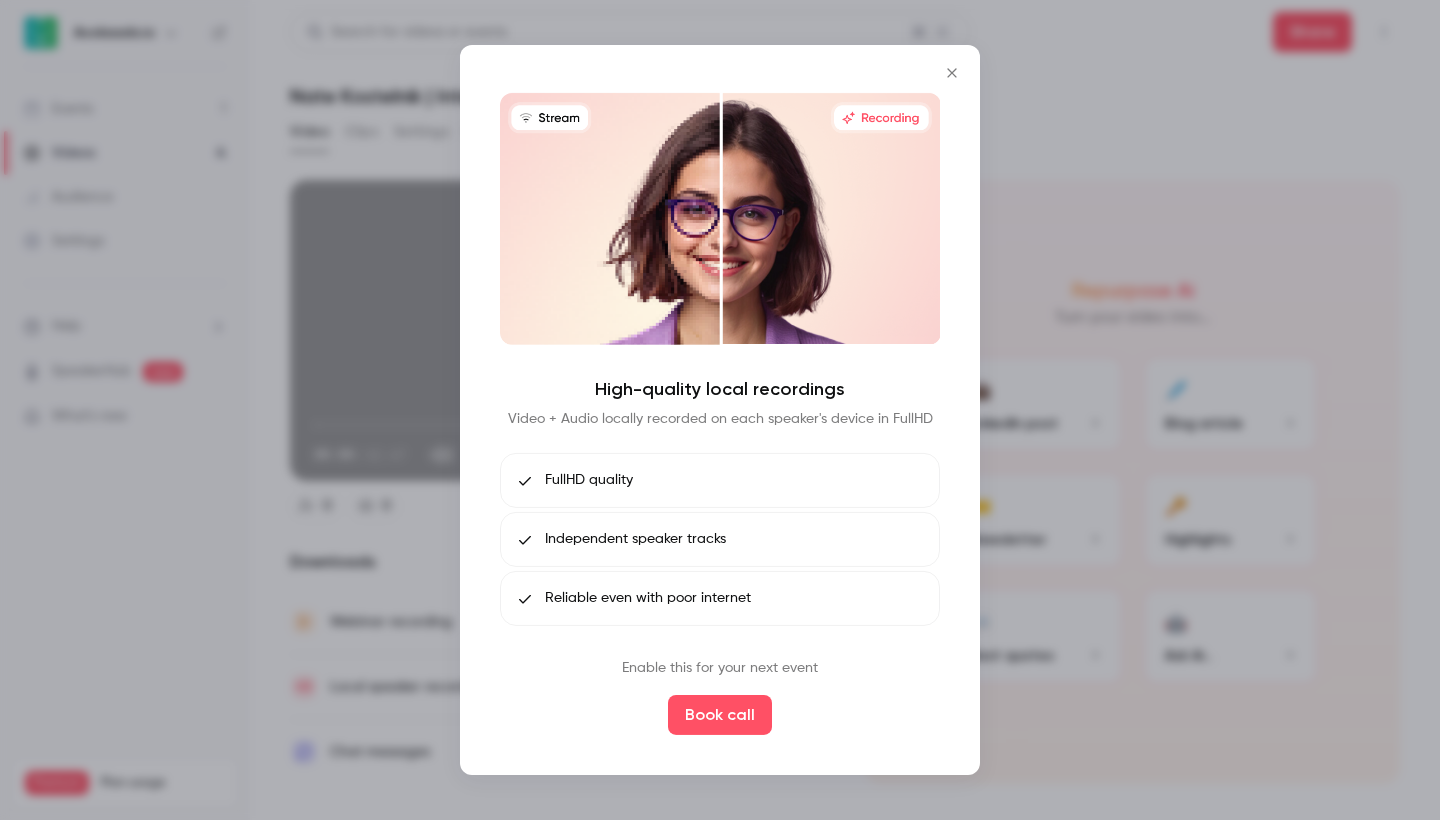 click 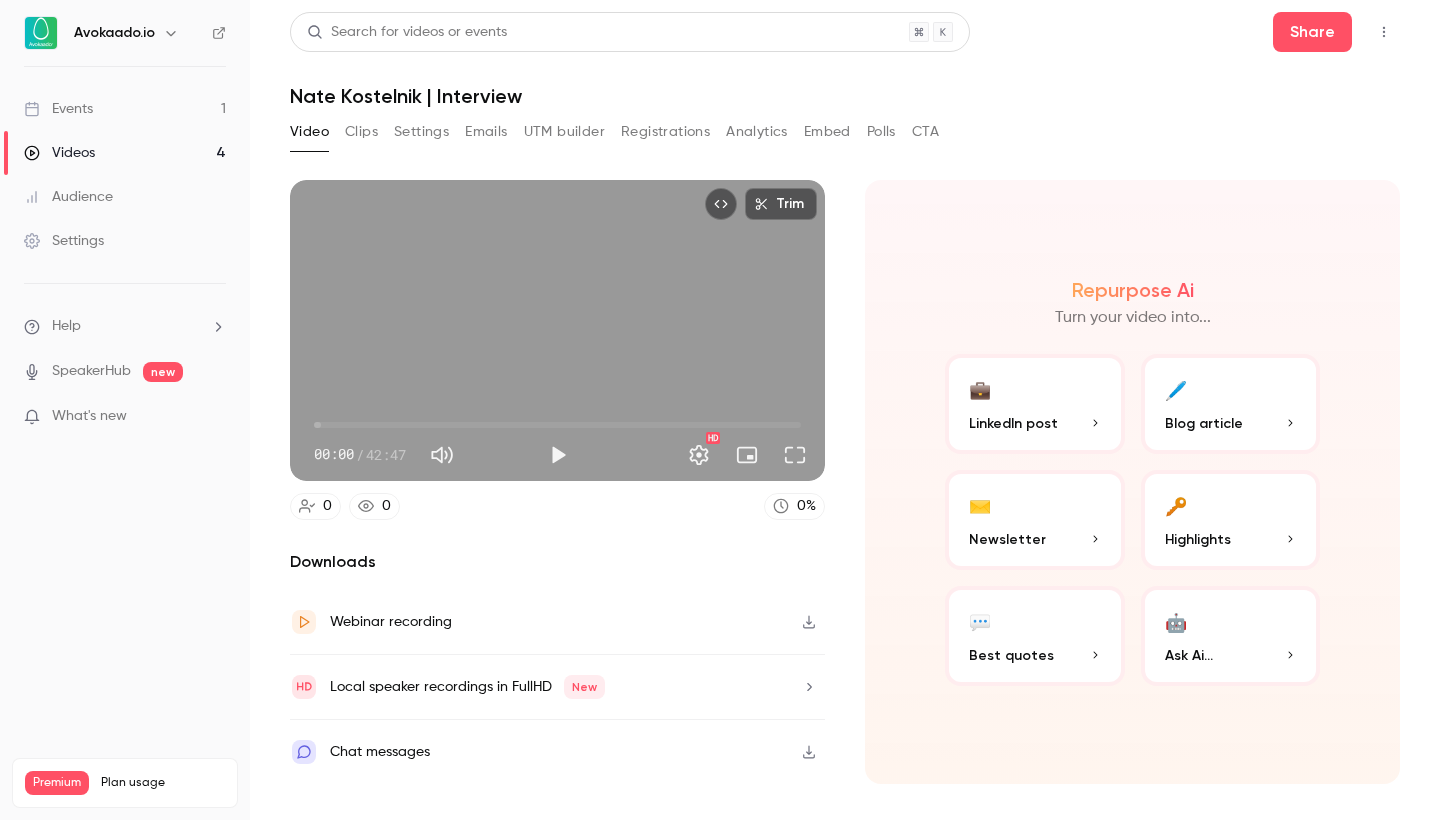 click on "Local speaker recordings in FullHD New" at bounding box center [467, 687] 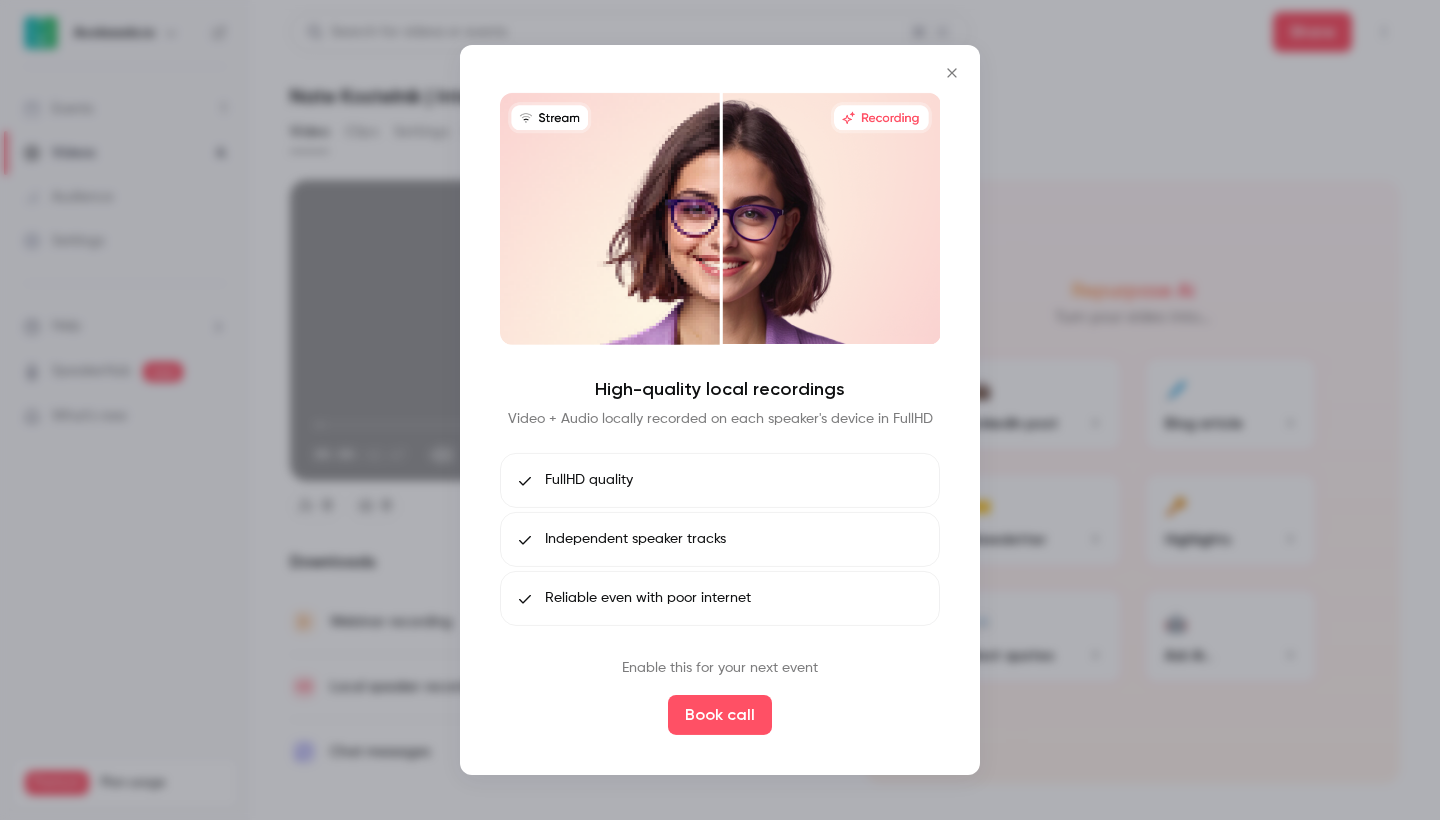 click at bounding box center [952, 73] 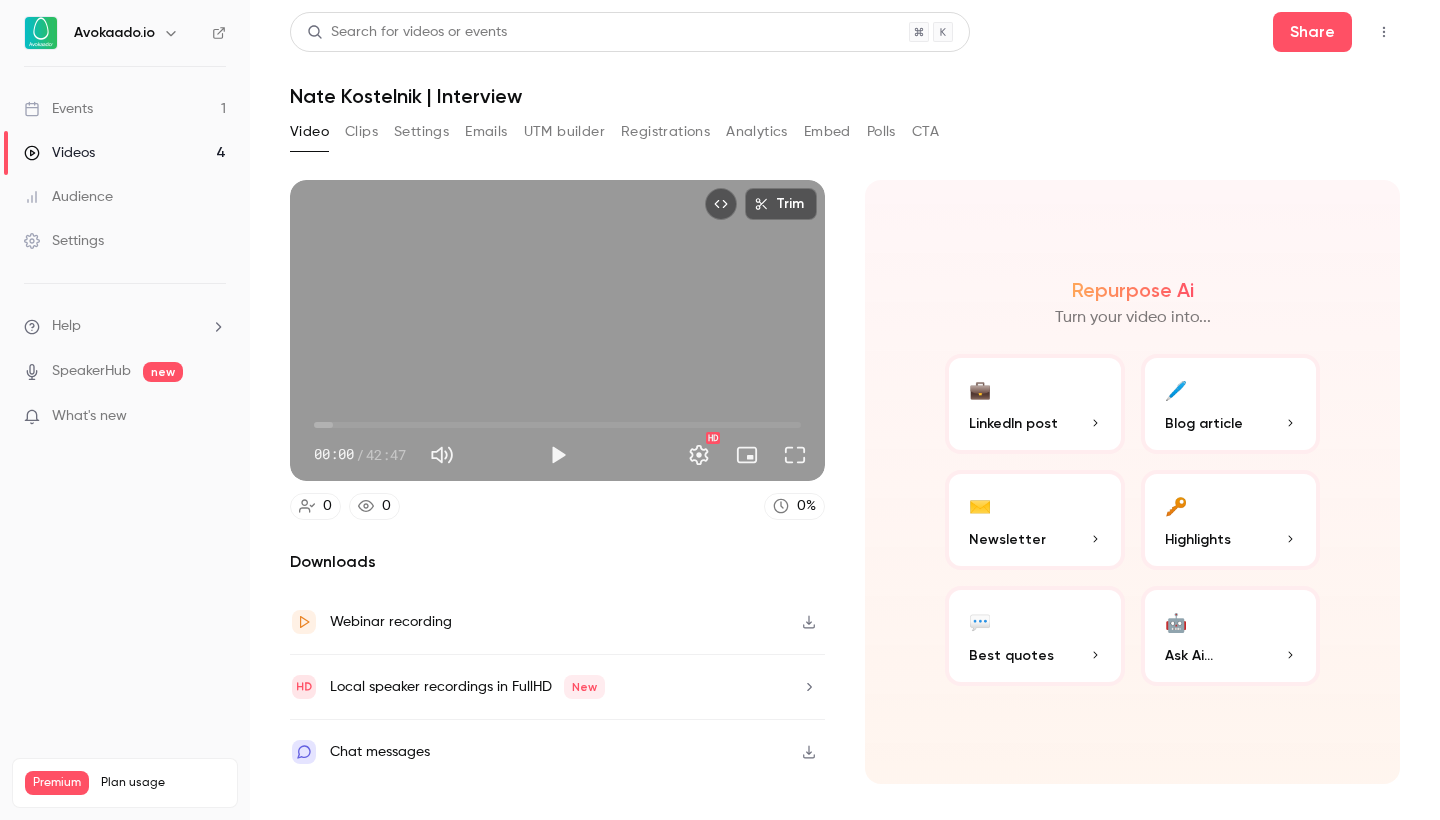 click on "Local speaker recordings in FullHD New" at bounding box center [467, 687] 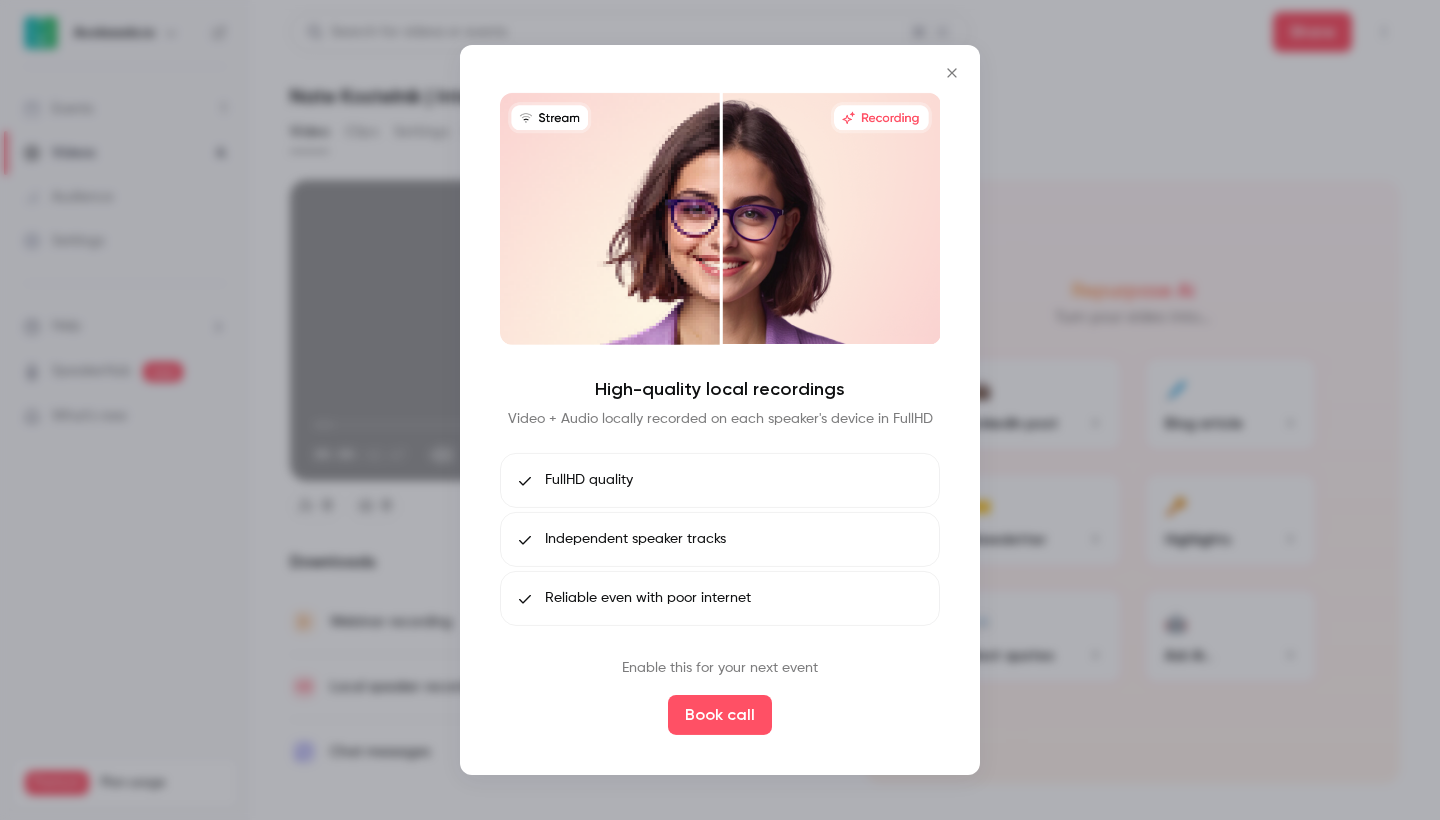 click at bounding box center (952, 73) 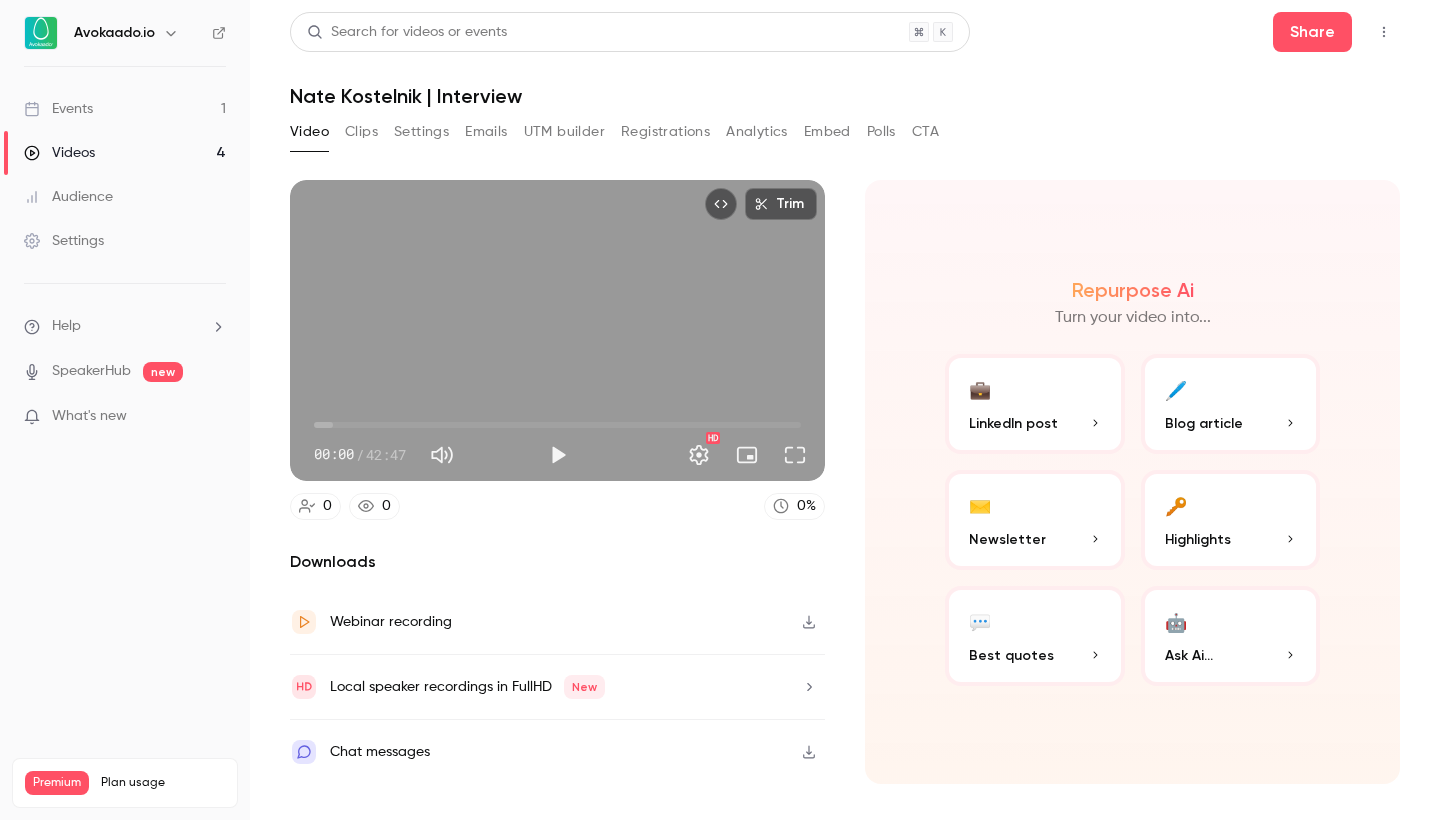 click on "Webinar recording" at bounding box center (557, 622) 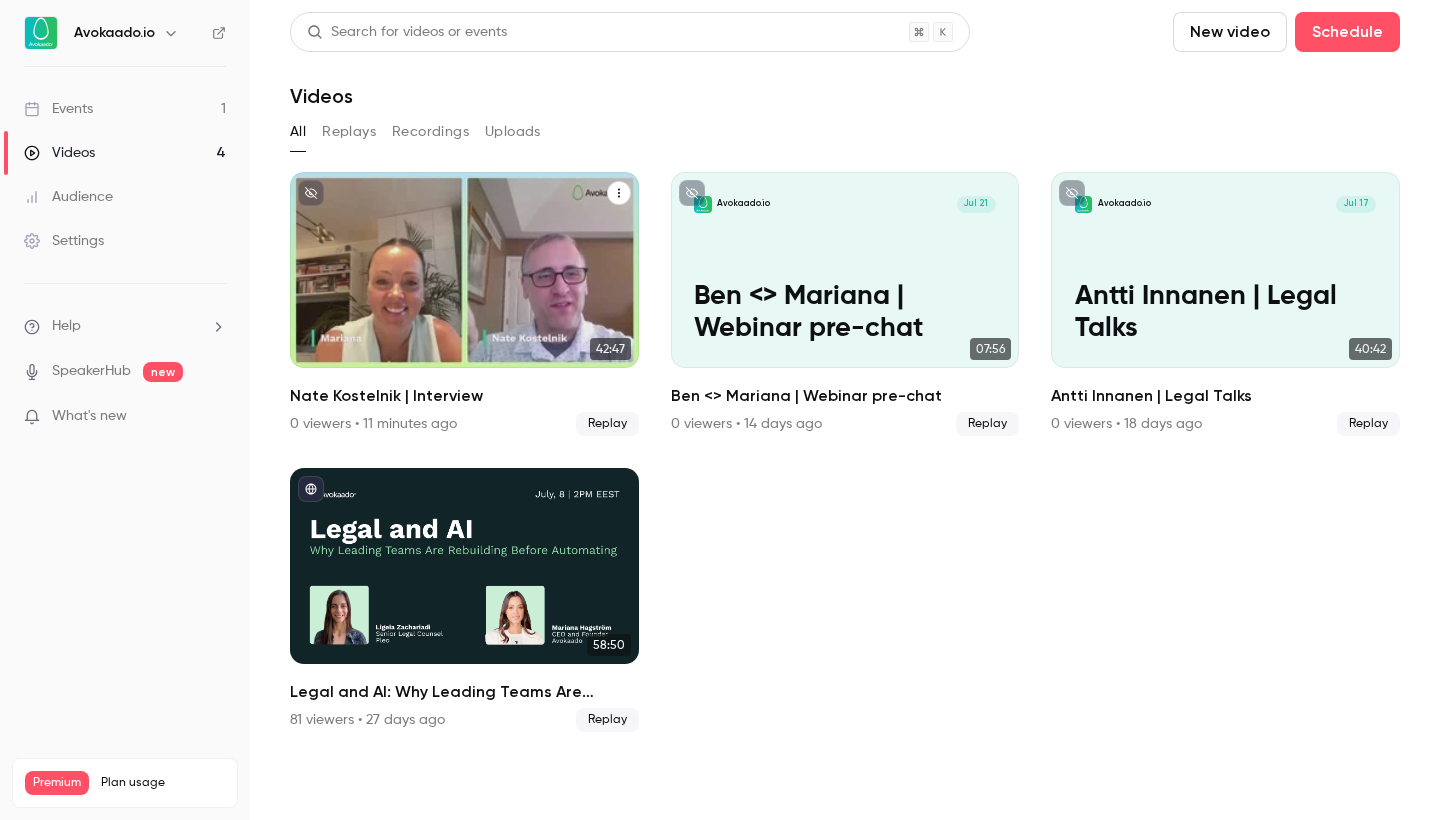 click on "Nate Kostelnik | Interview" at bounding box center (465, 312) 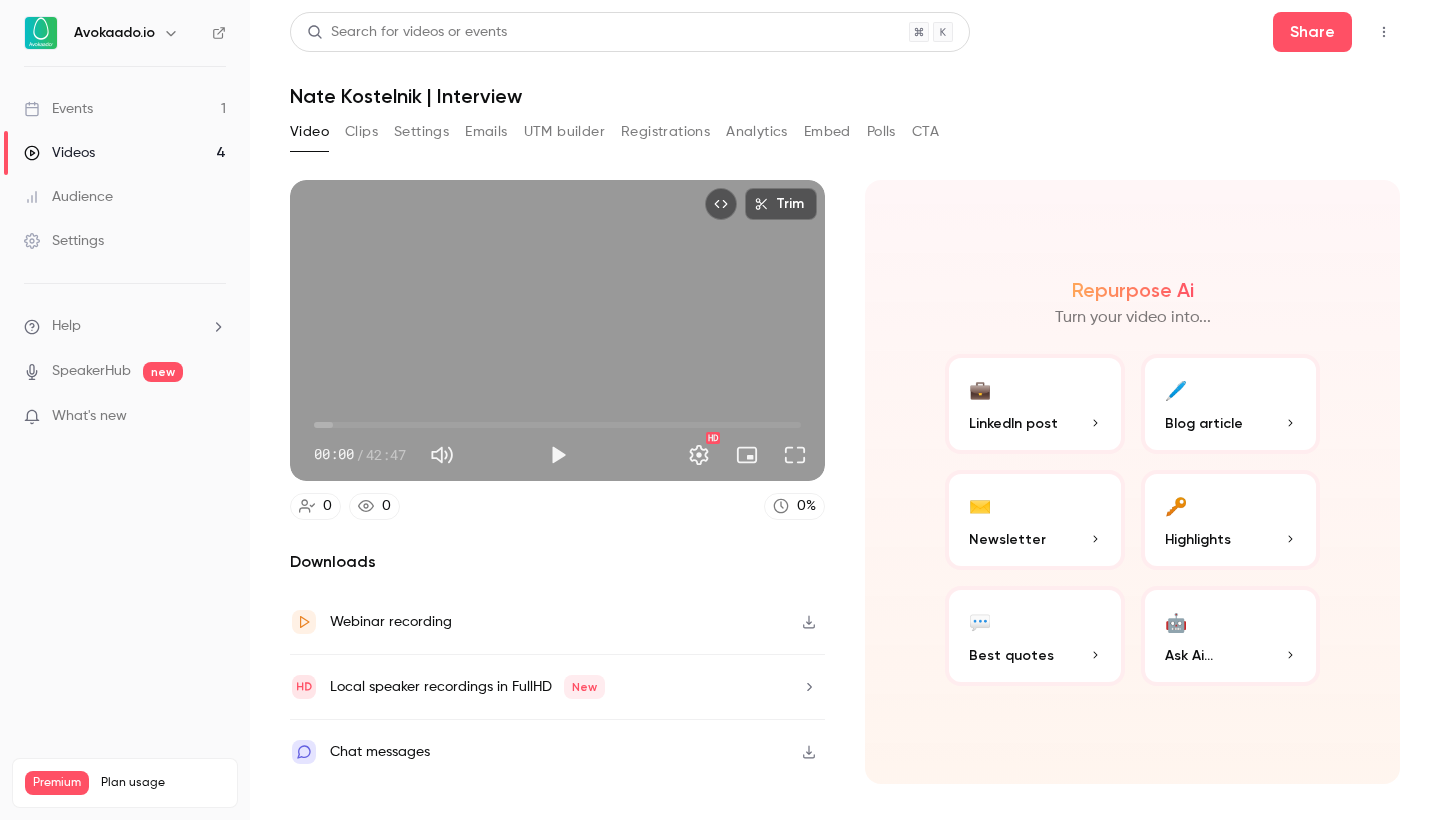 click on "Local speaker recordings in FullHD New" at bounding box center (557, 687) 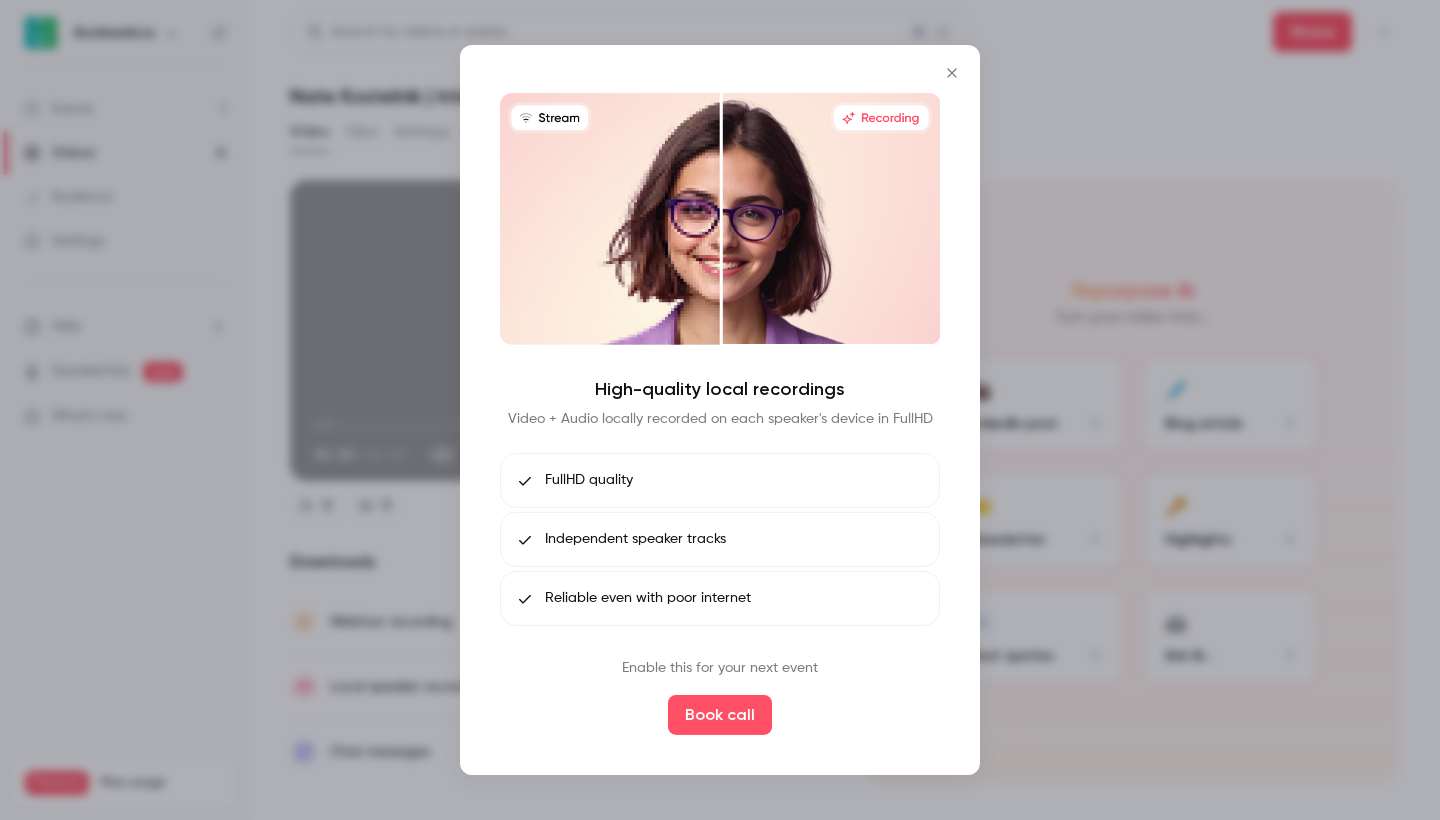 click 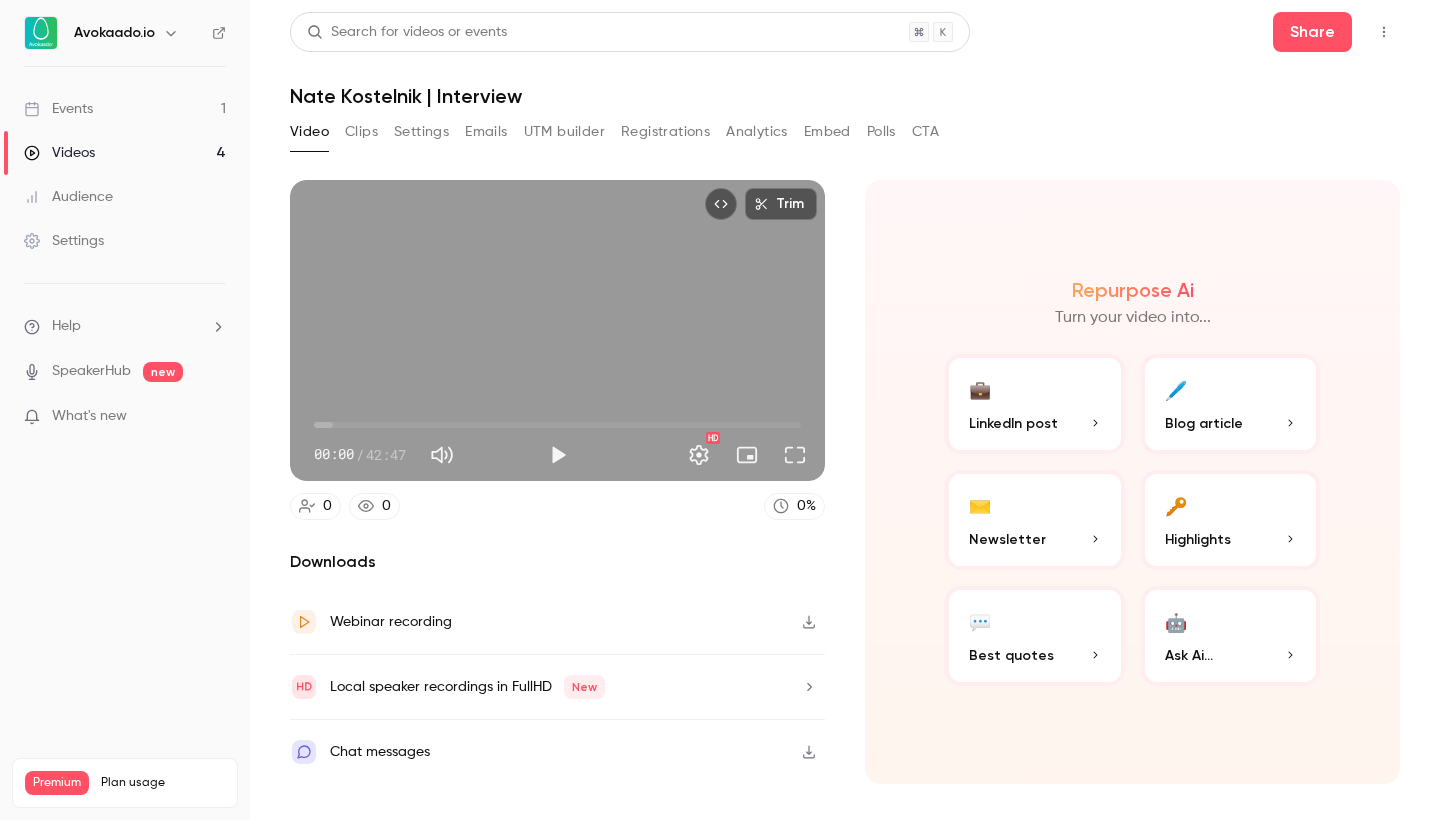 click on "Events" at bounding box center [58, 109] 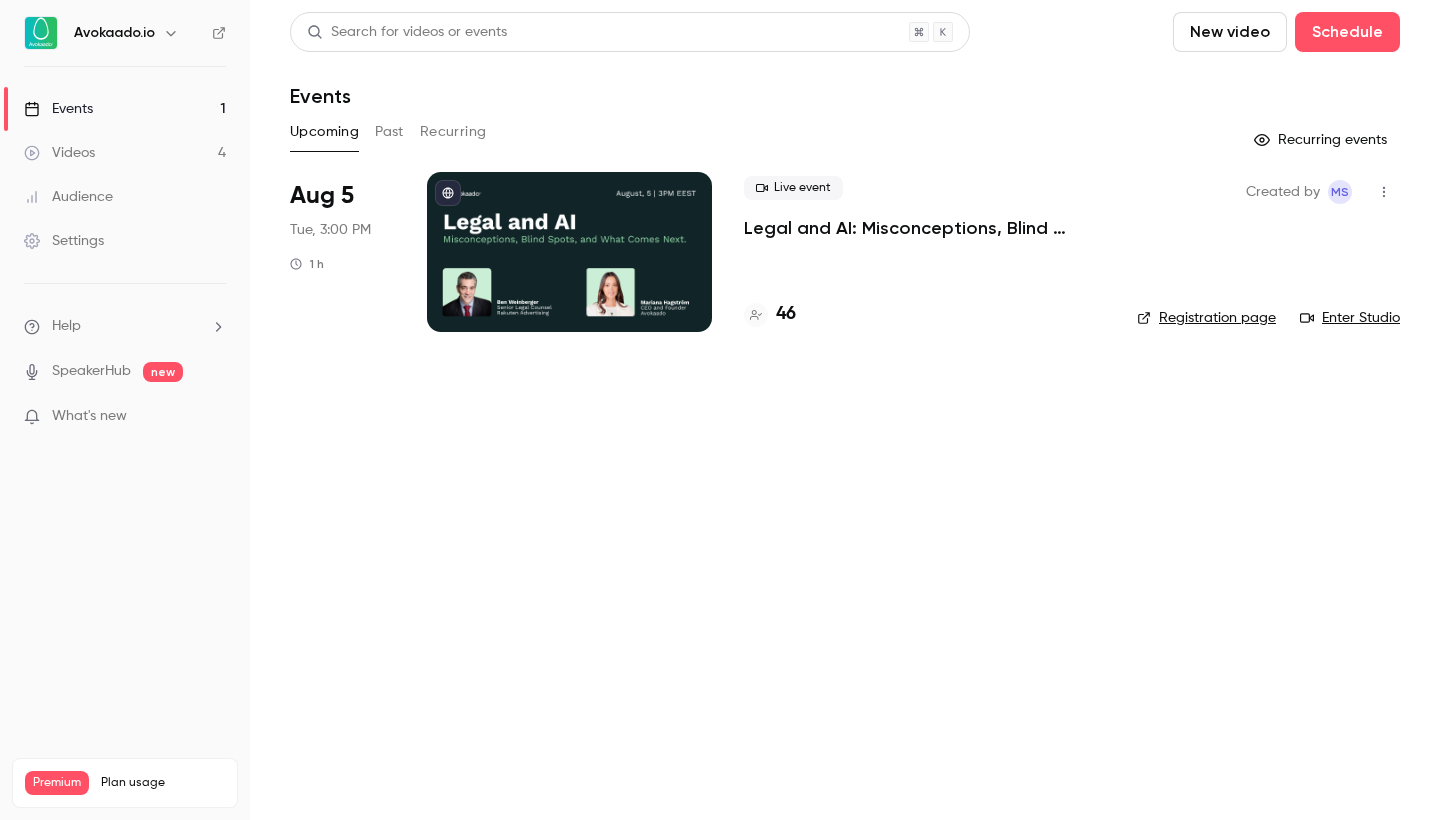 click on "46" at bounding box center [786, 314] 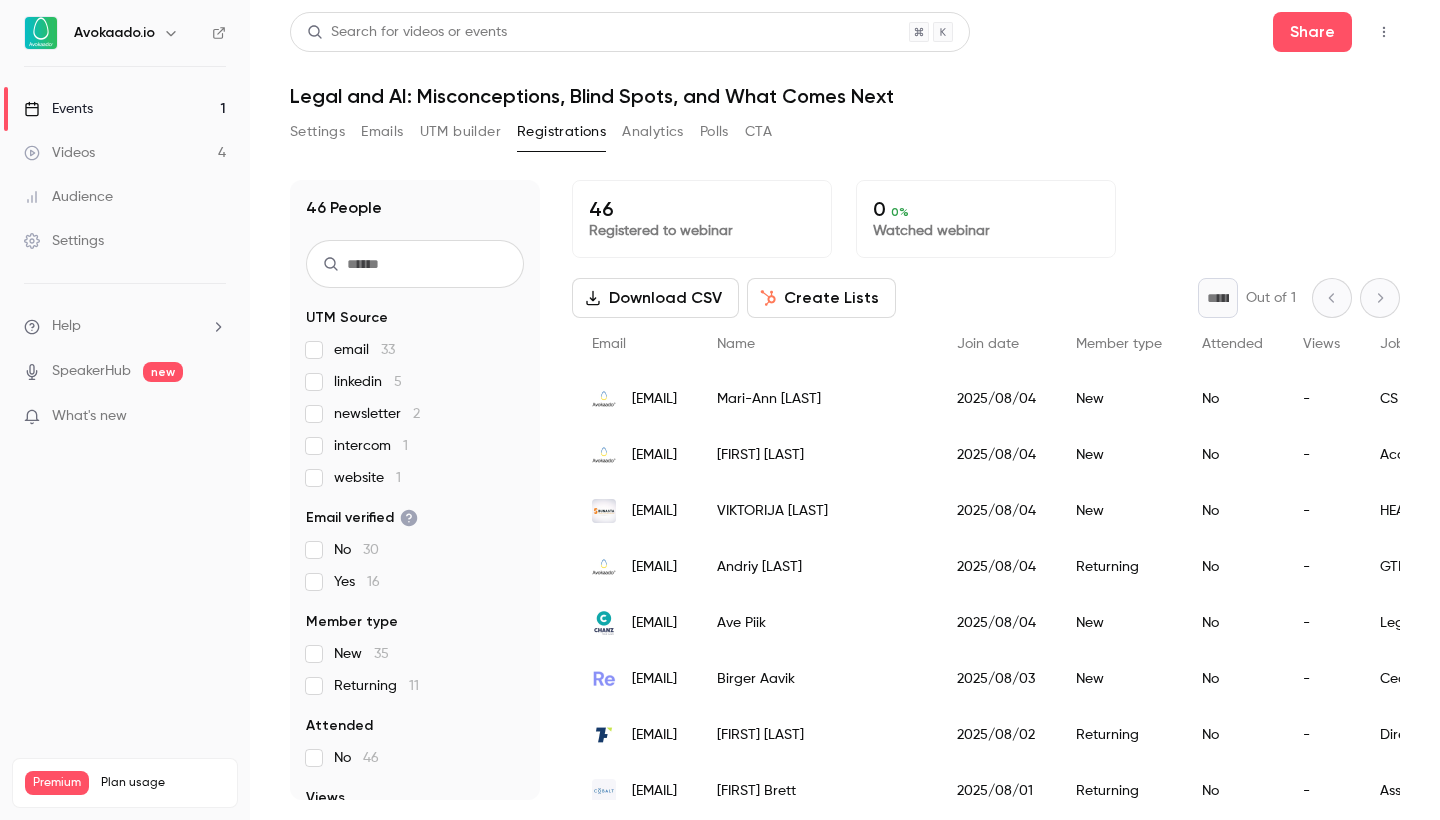 click on "linkedin 5" at bounding box center [368, 382] 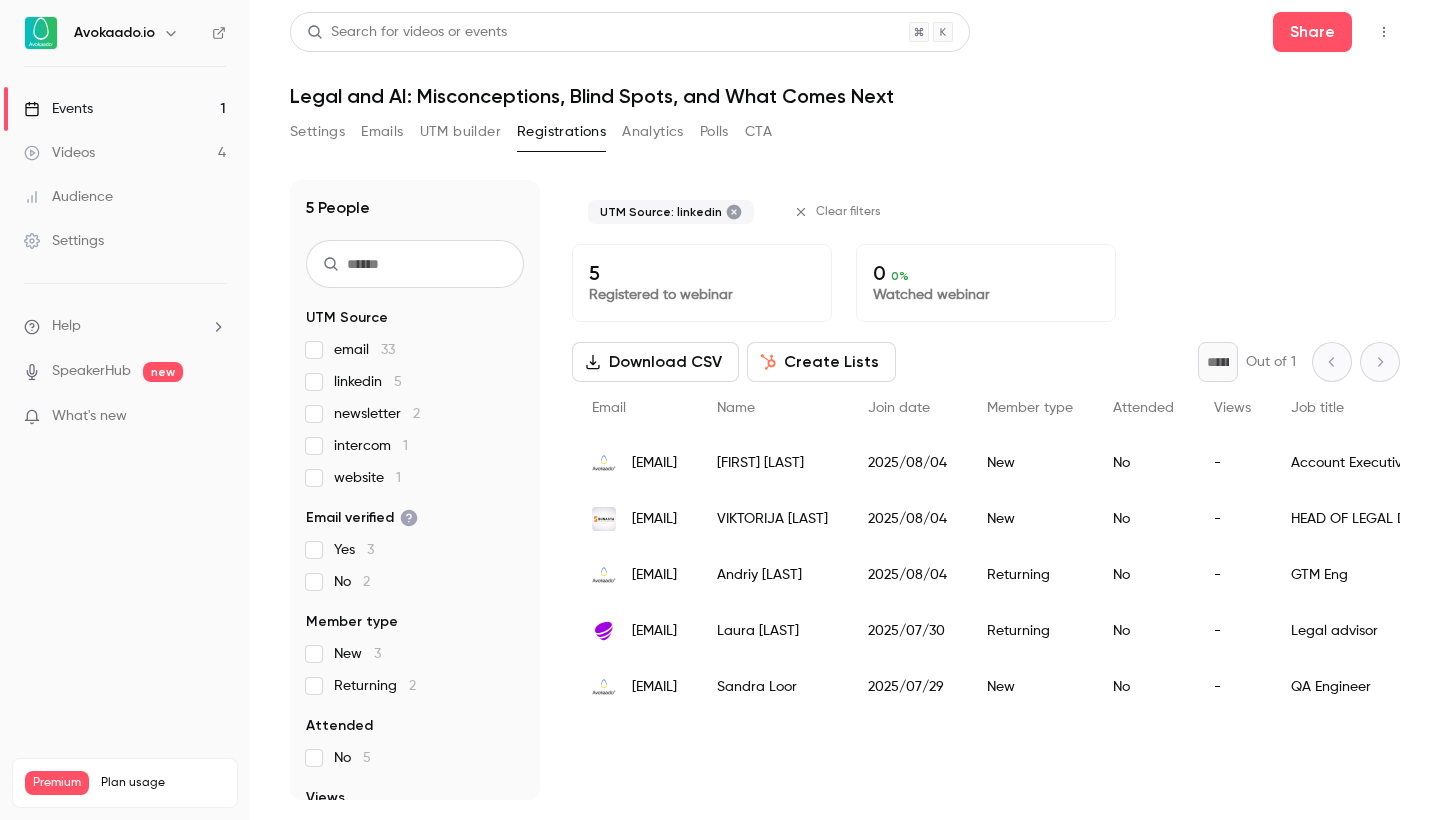 scroll, scrollTop: 0, scrollLeft: 0, axis: both 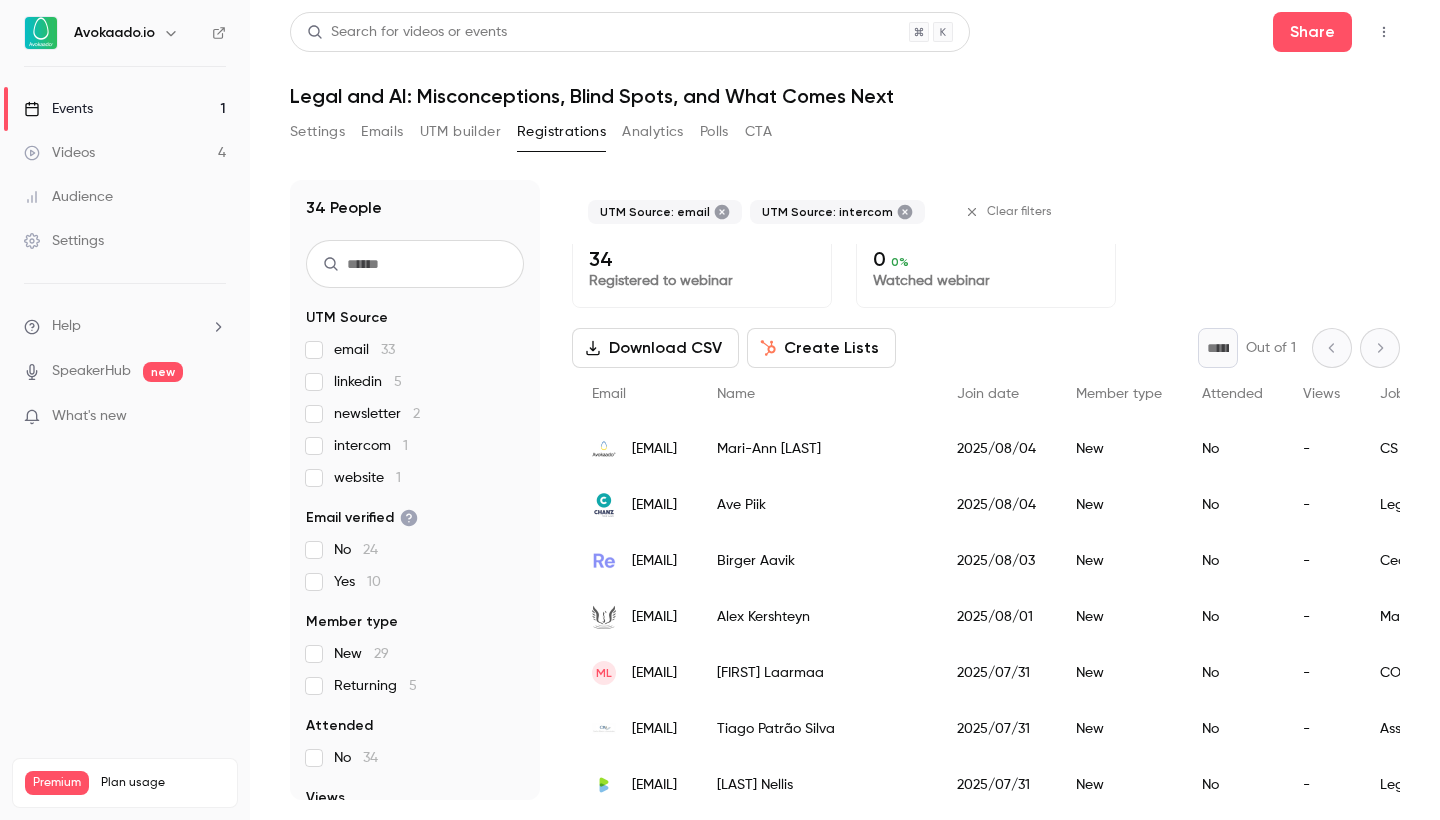 click on "34 People UTM Source email 33 linkedin 5 newsletter 2 intercom 1 website 1 Email verified No 24 Yes 10 Member type New 29 Returning 5 Attended No 34 Views No results Referrer Other 34" at bounding box center [415, 490] 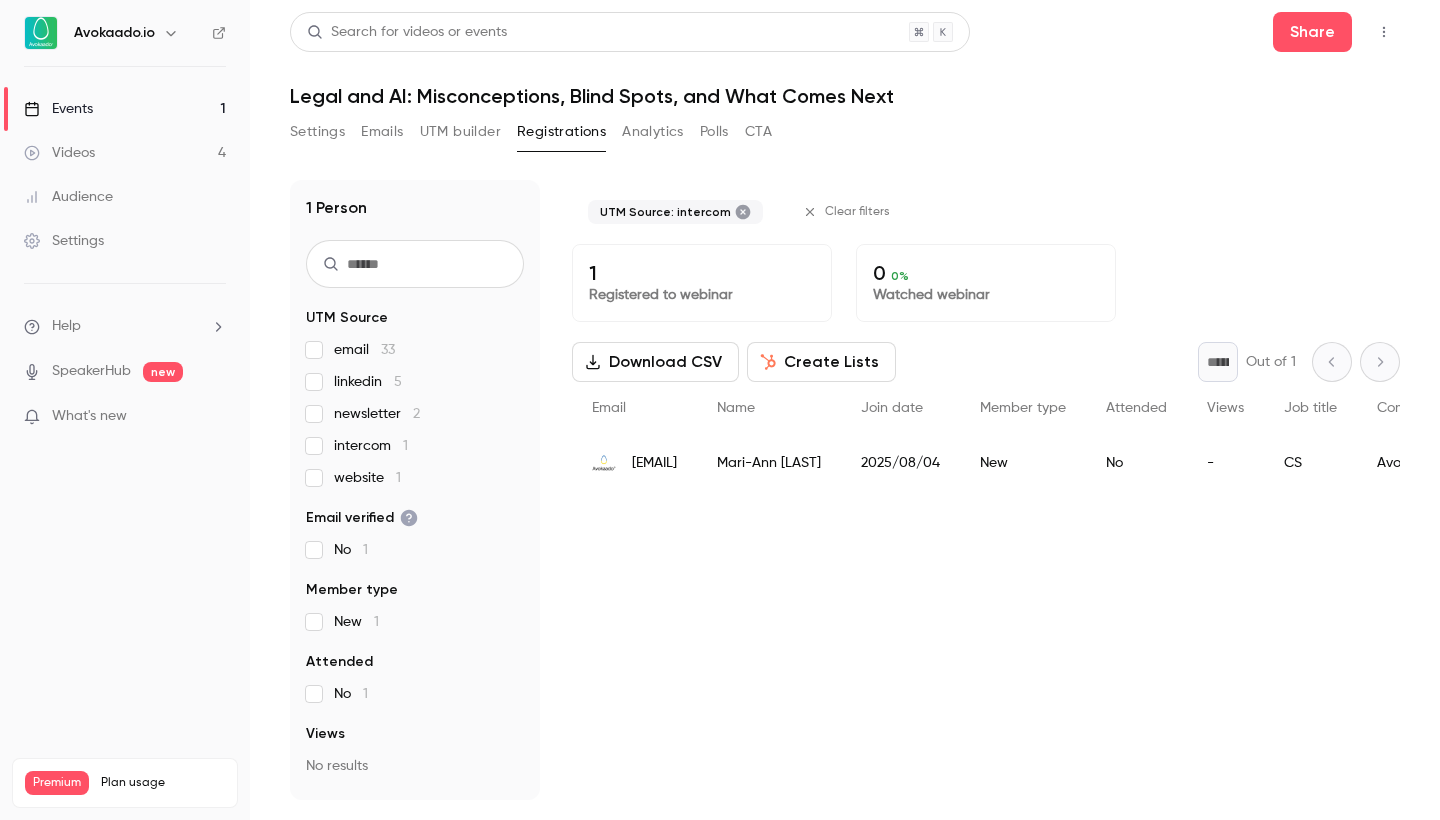 scroll, scrollTop: 0, scrollLeft: 0, axis: both 